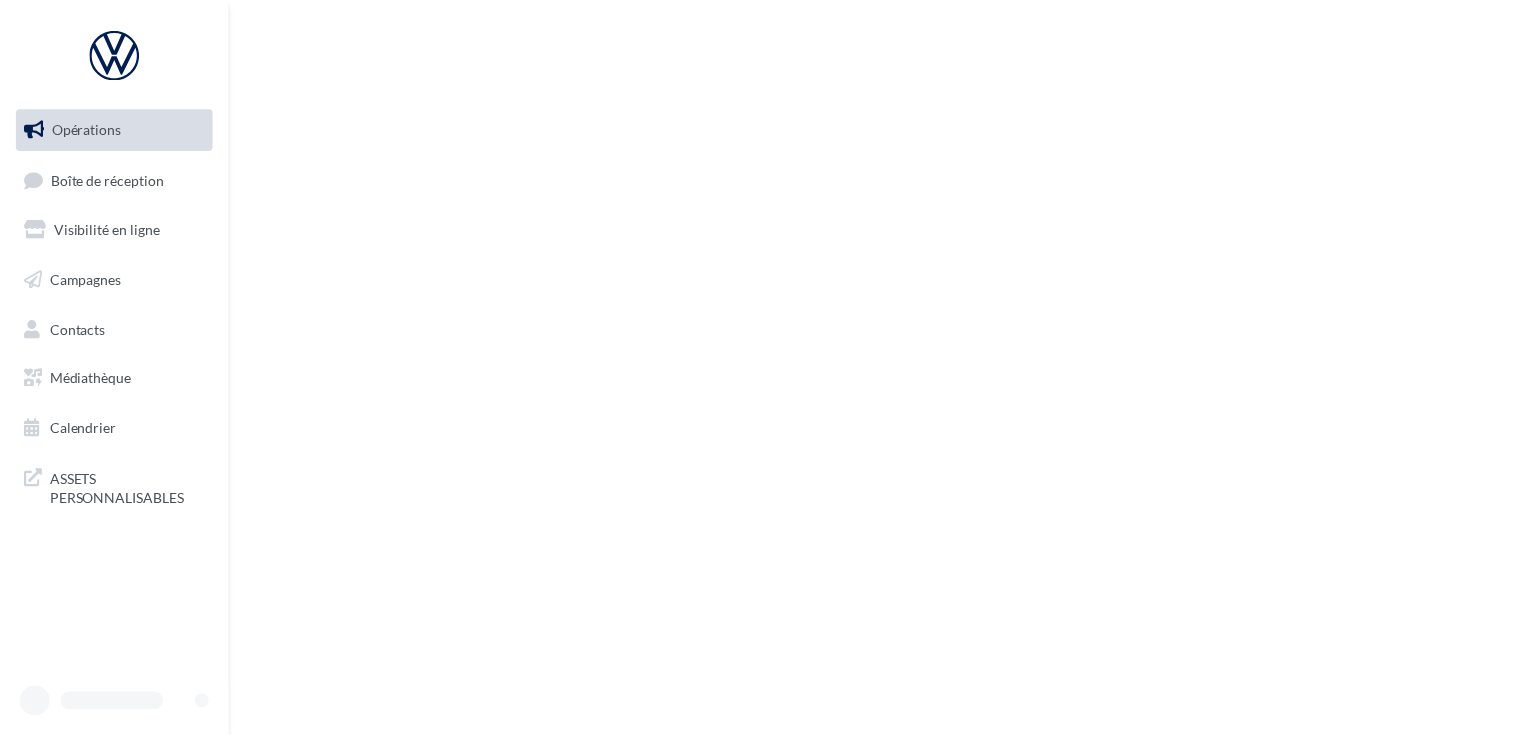scroll, scrollTop: 0, scrollLeft: 0, axis: both 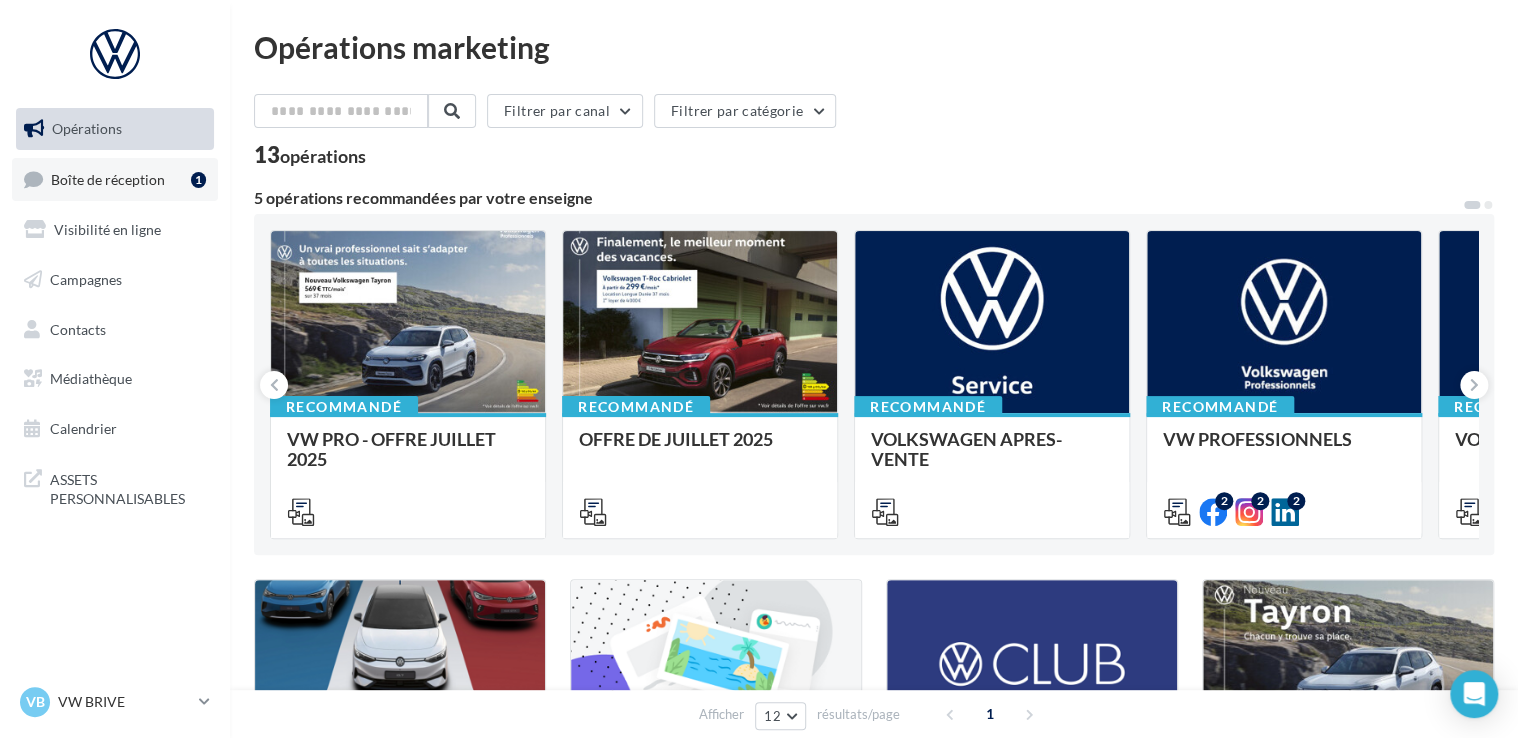 drag, startPoint x: 0, startPoint y: 0, endPoint x: 132, endPoint y: 174, distance: 218.40329 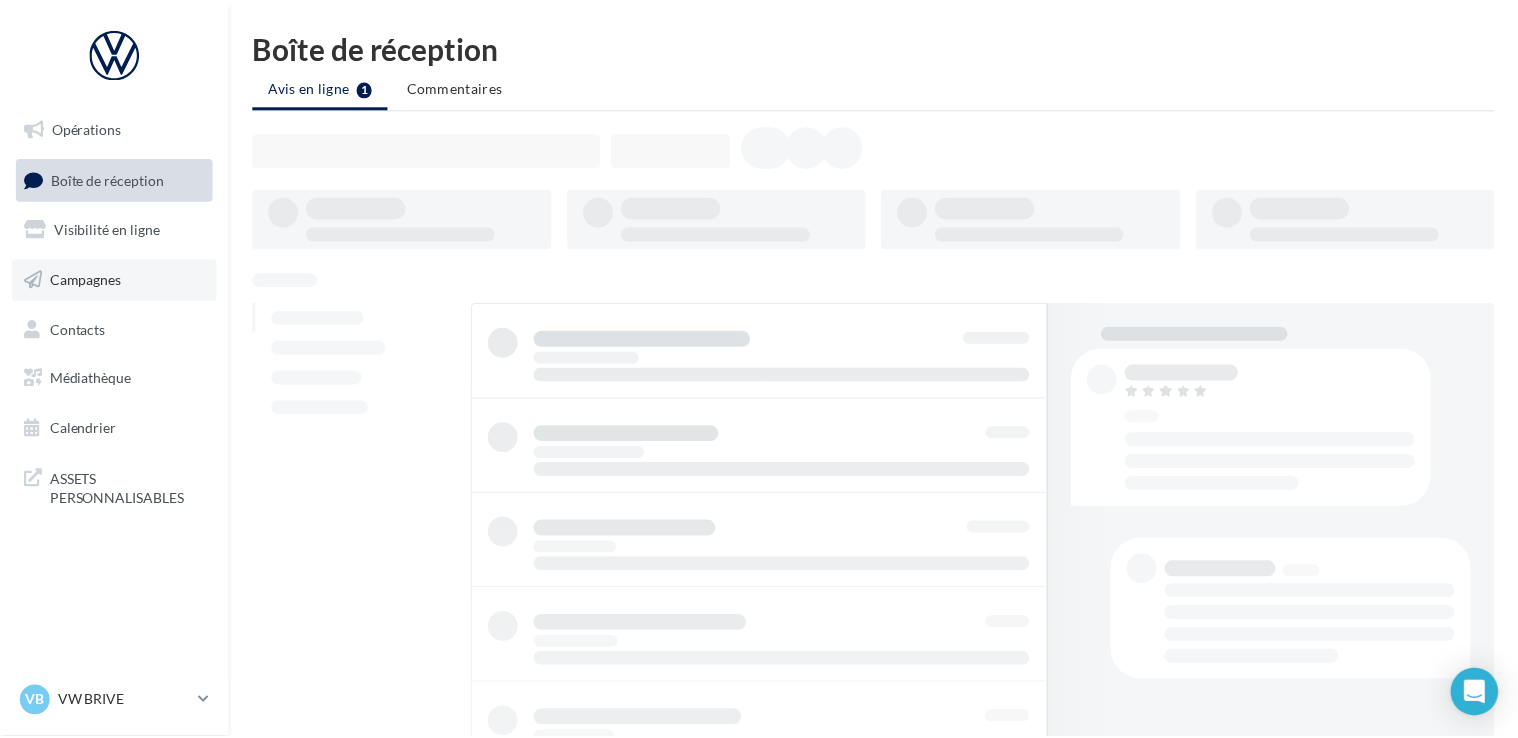 scroll, scrollTop: 0, scrollLeft: 0, axis: both 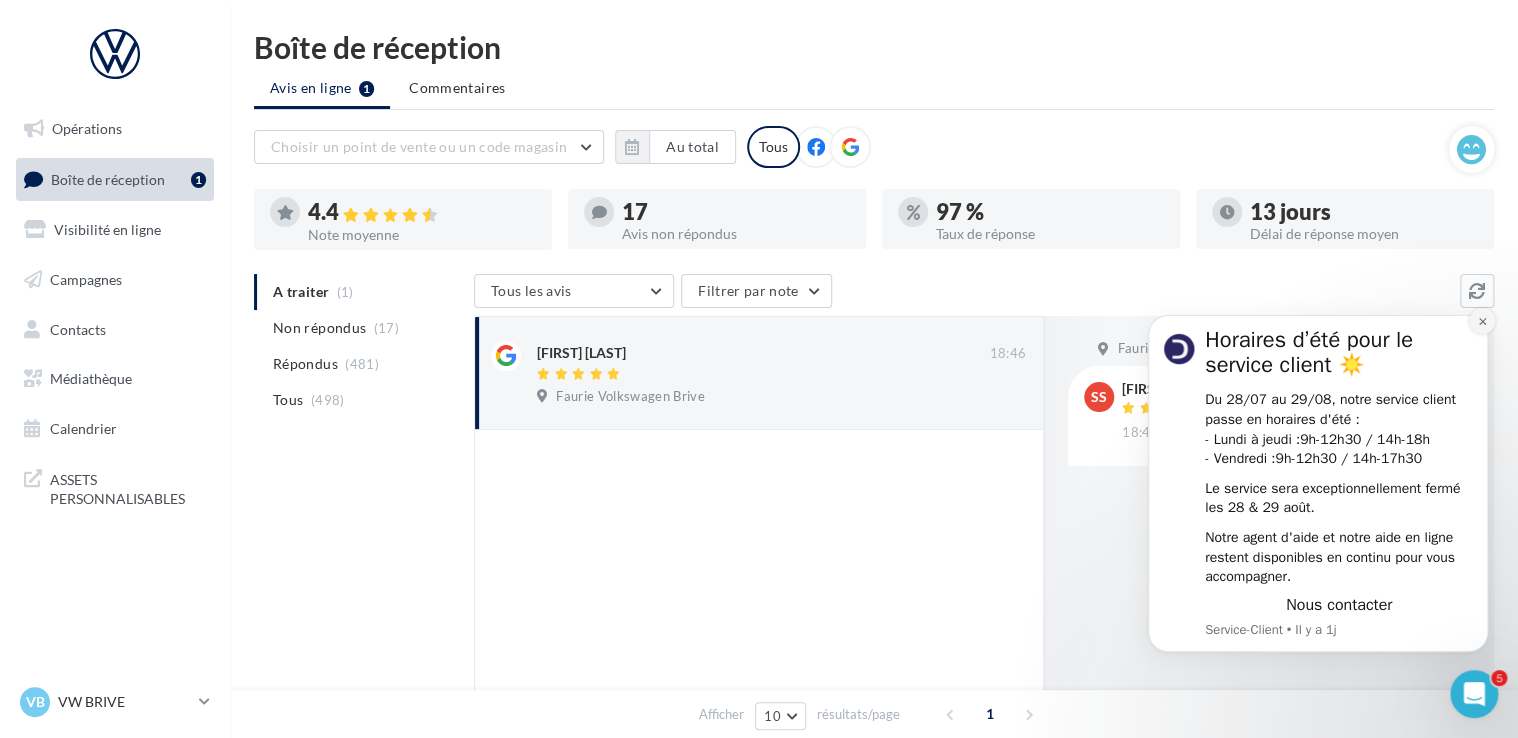 click at bounding box center (1482, 321) 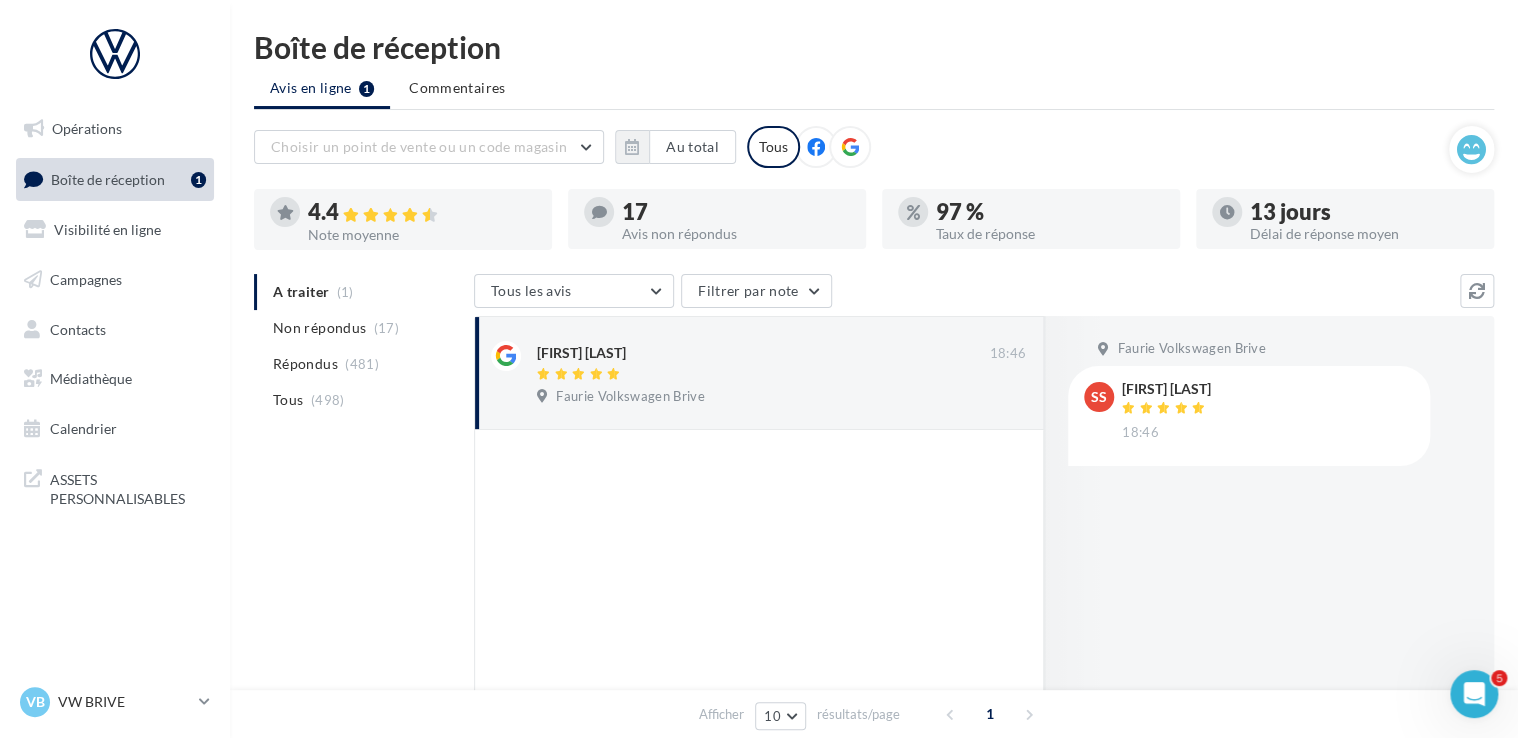 click on "Faurie Volkswagen Brive         SS
[FIRST] [LAST]
18:46" at bounding box center [1269, 525] 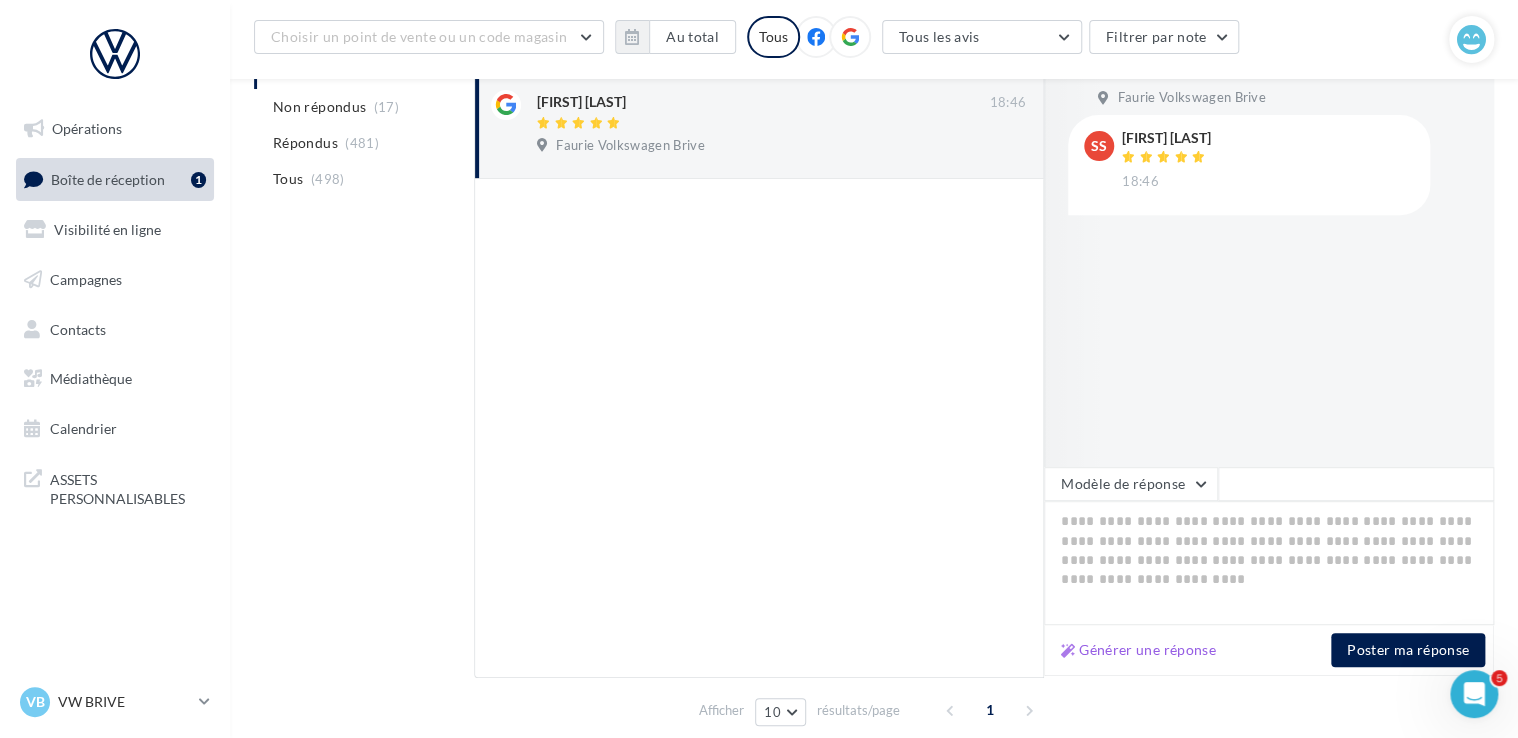 scroll, scrollTop: 300, scrollLeft: 0, axis: vertical 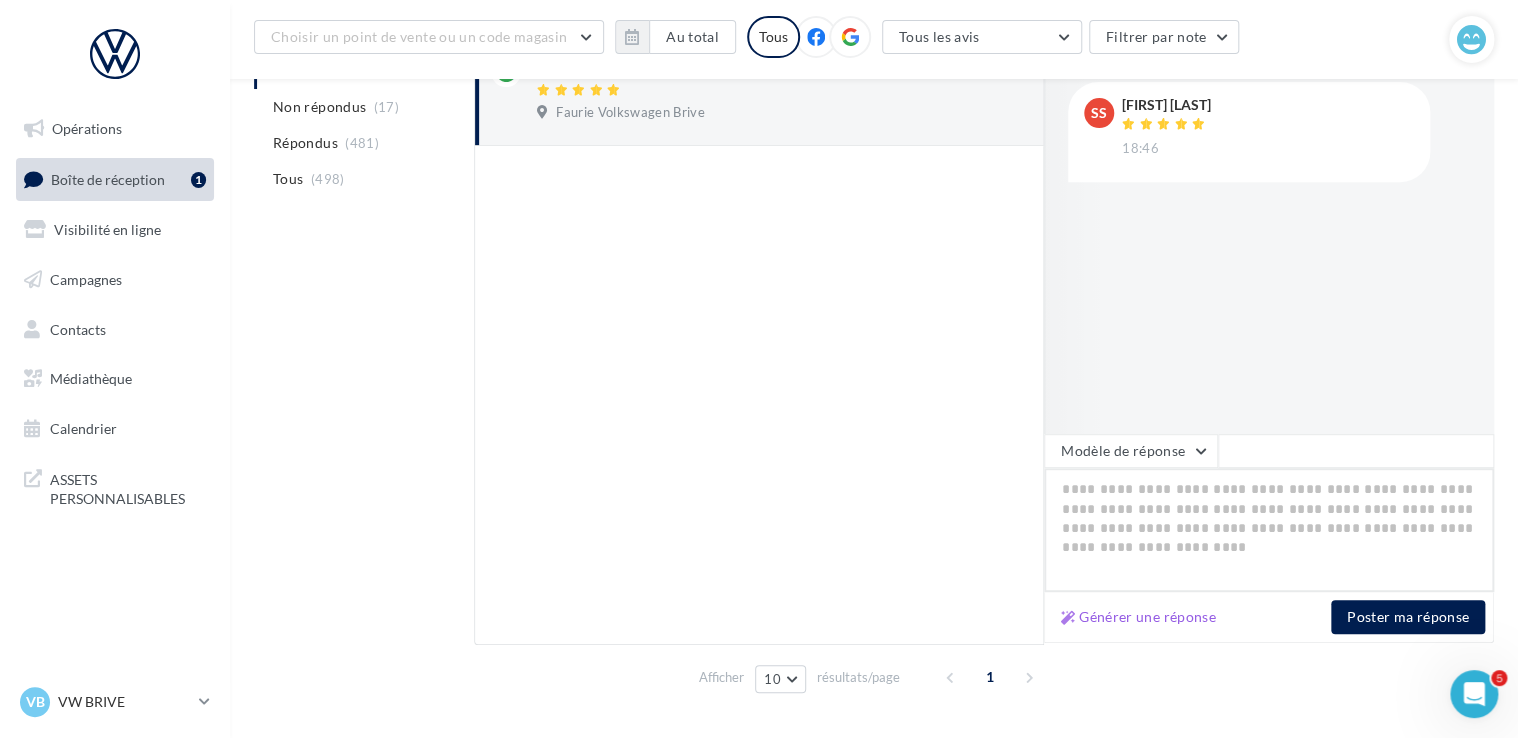 click at bounding box center [1269, 530] 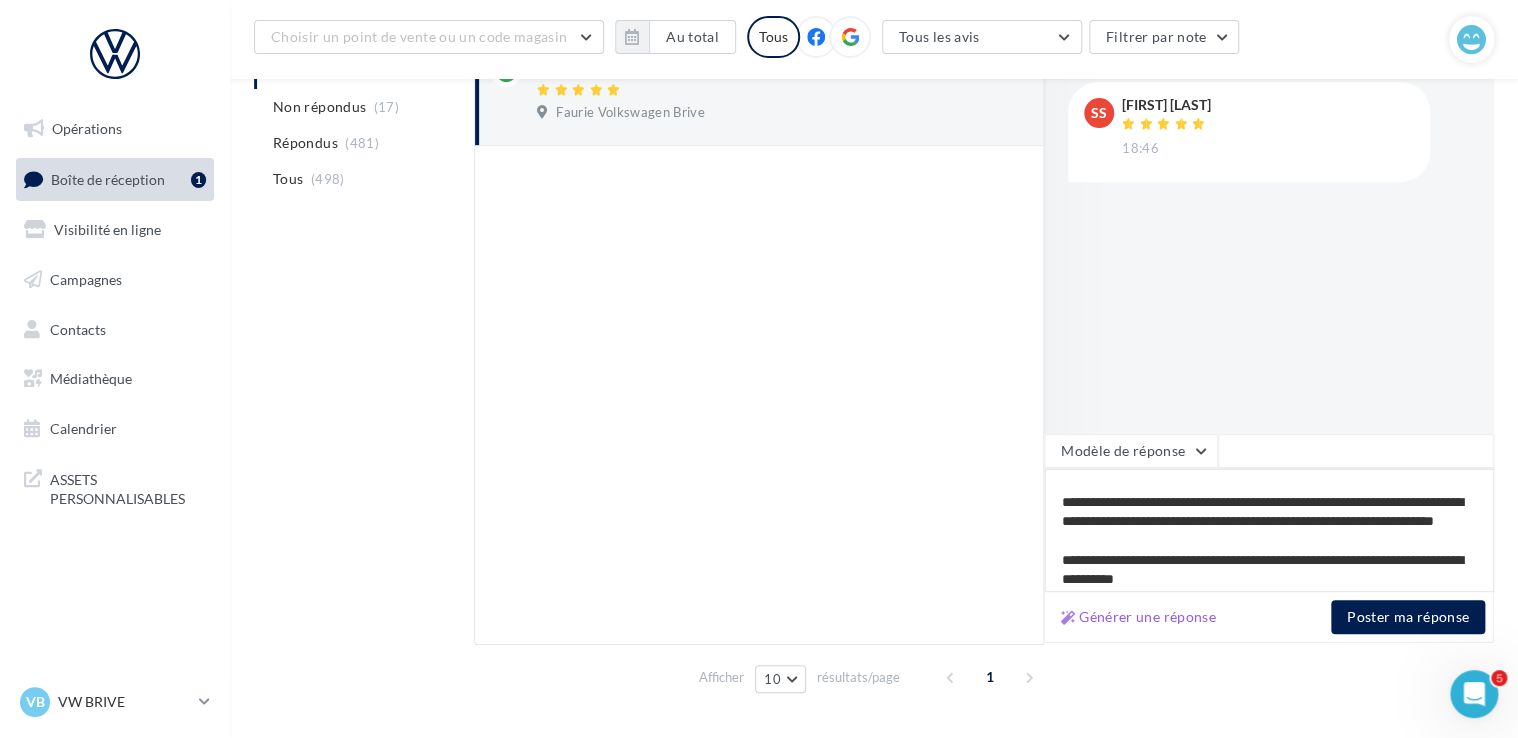 scroll, scrollTop: 0, scrollLeft: 0, axis: both 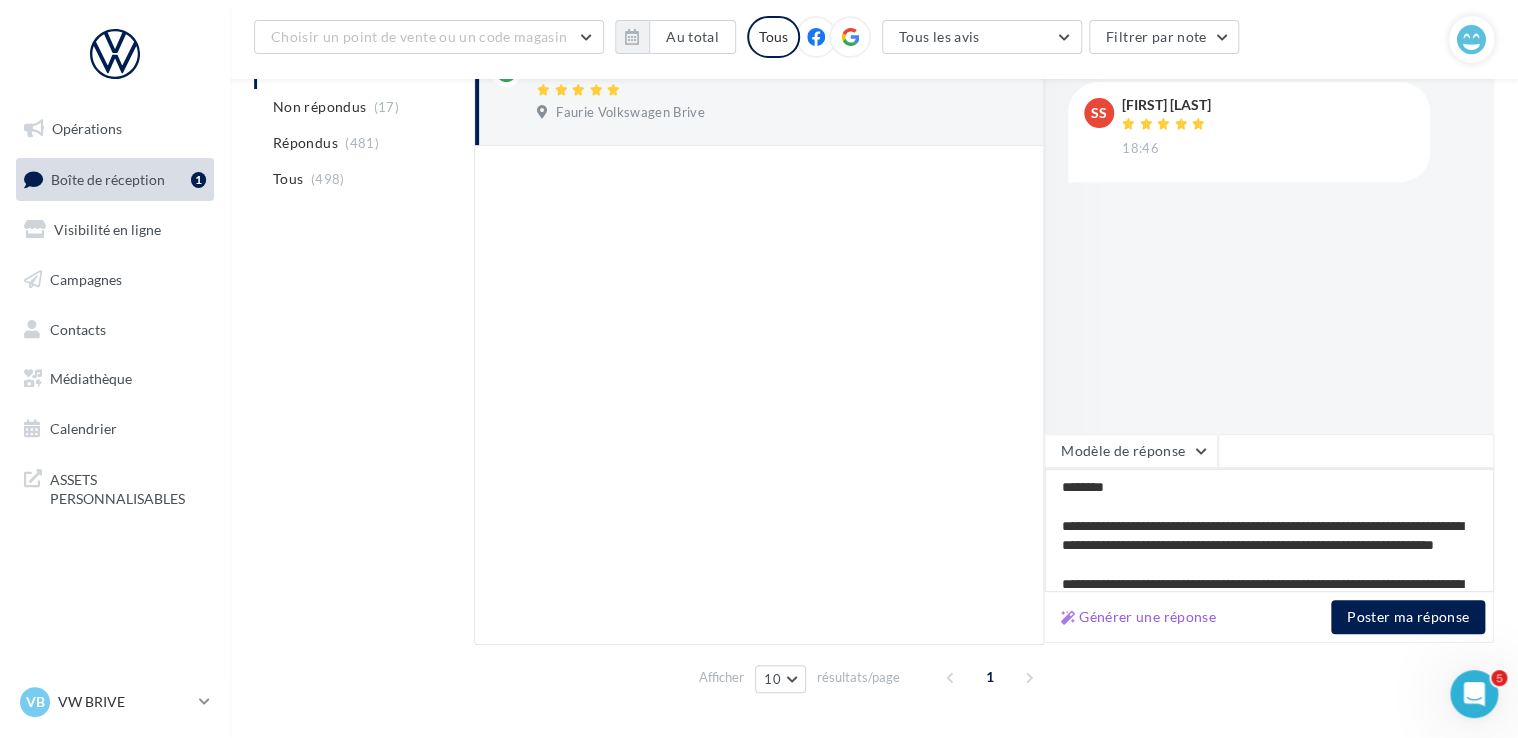 click on "**********" at bounding box center [1269, 530] 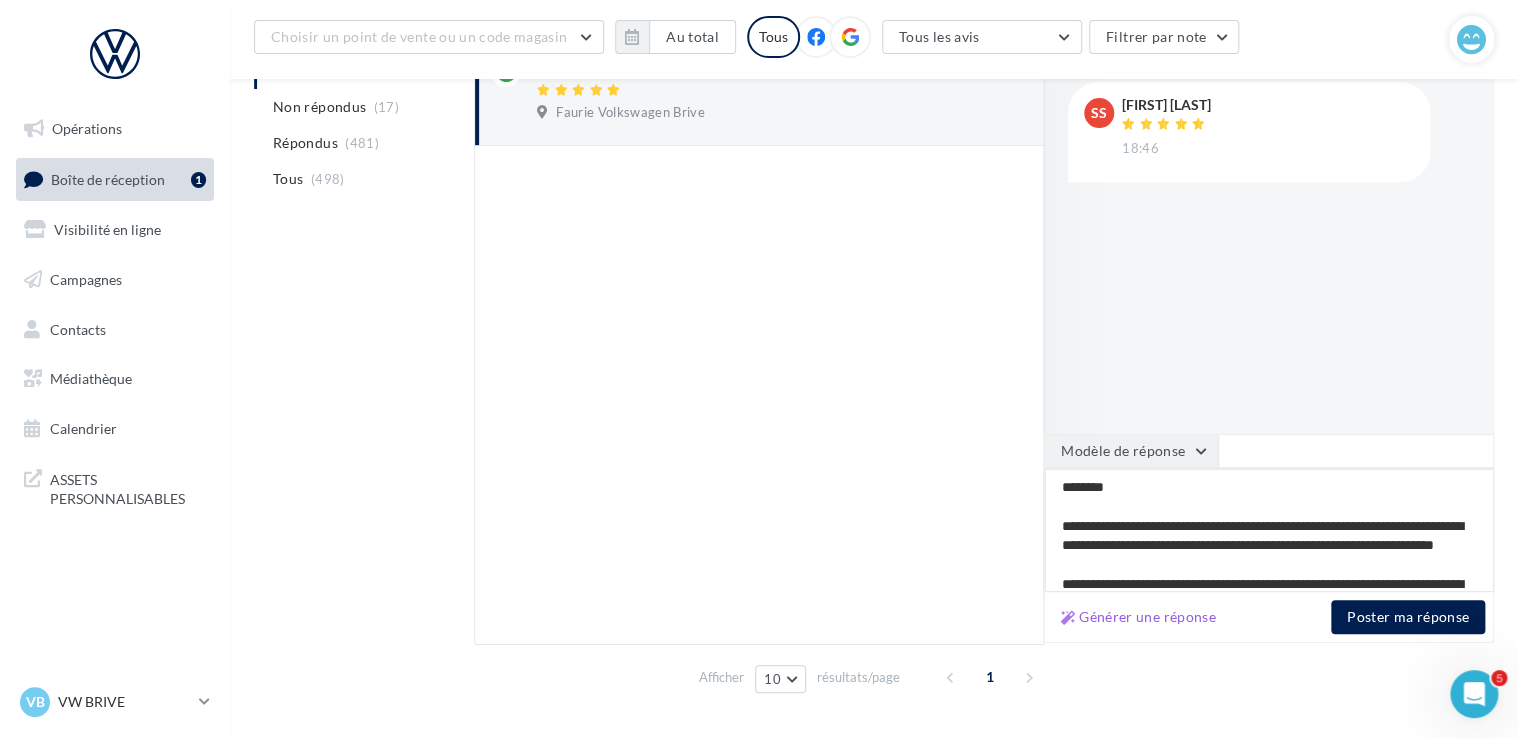 type on "**********" 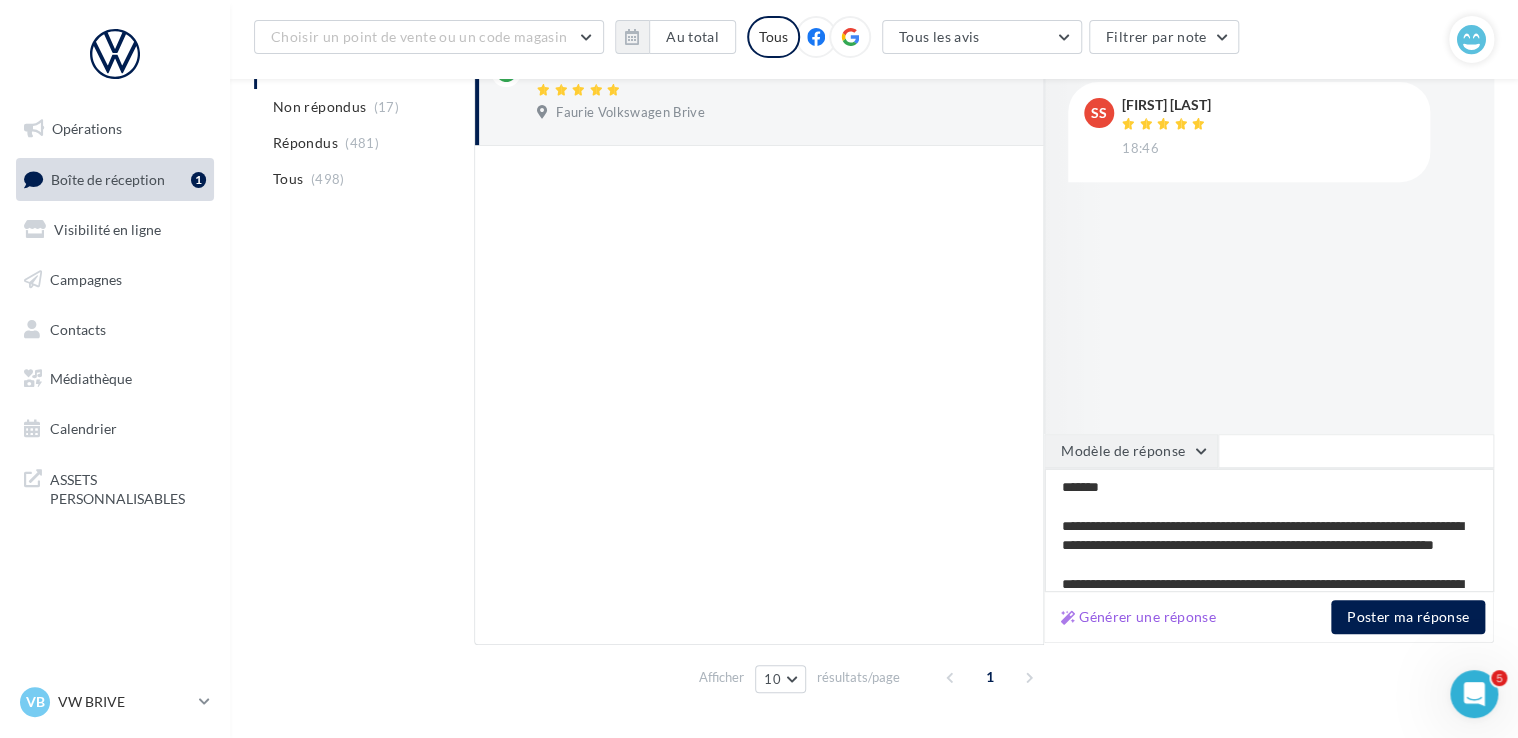 type on "**********" 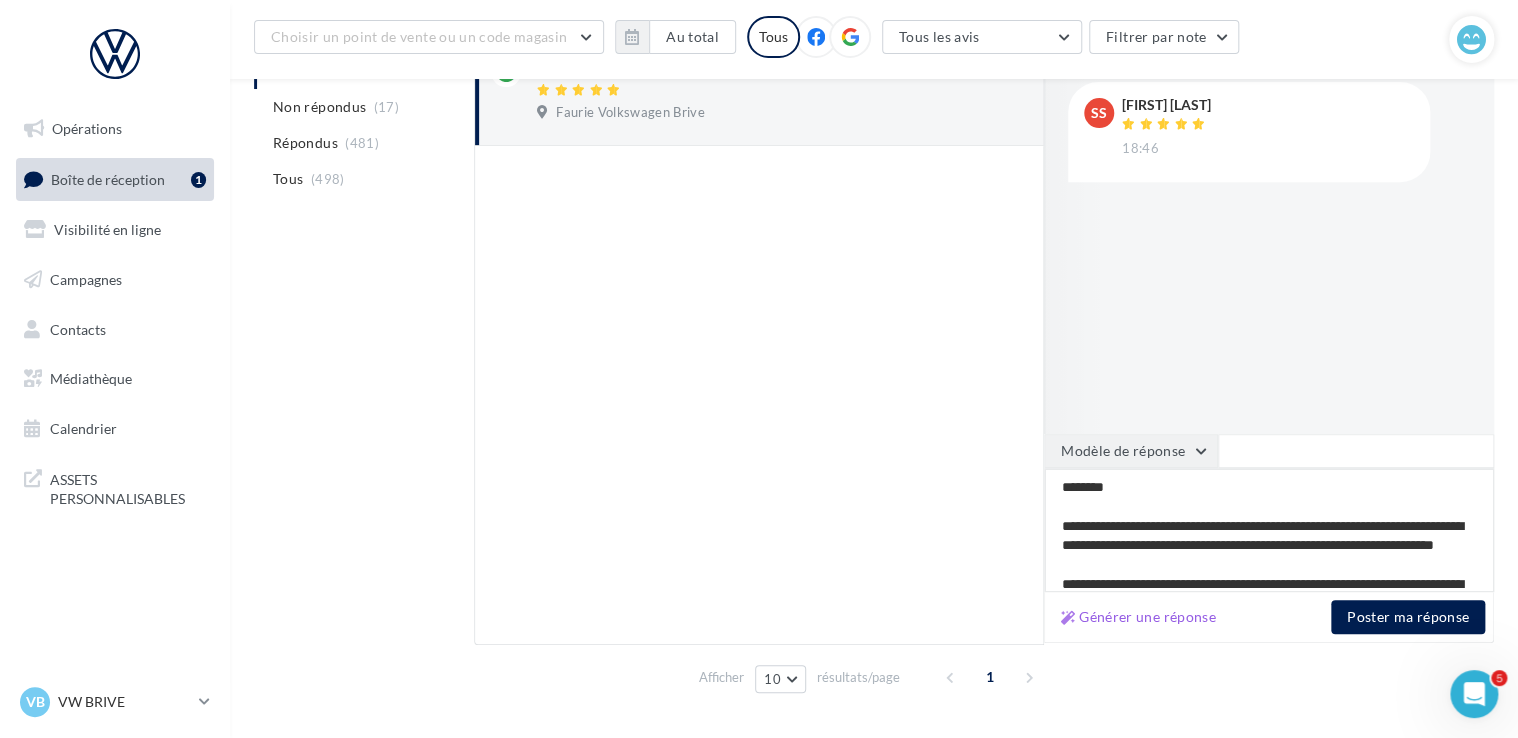 type on "**********" 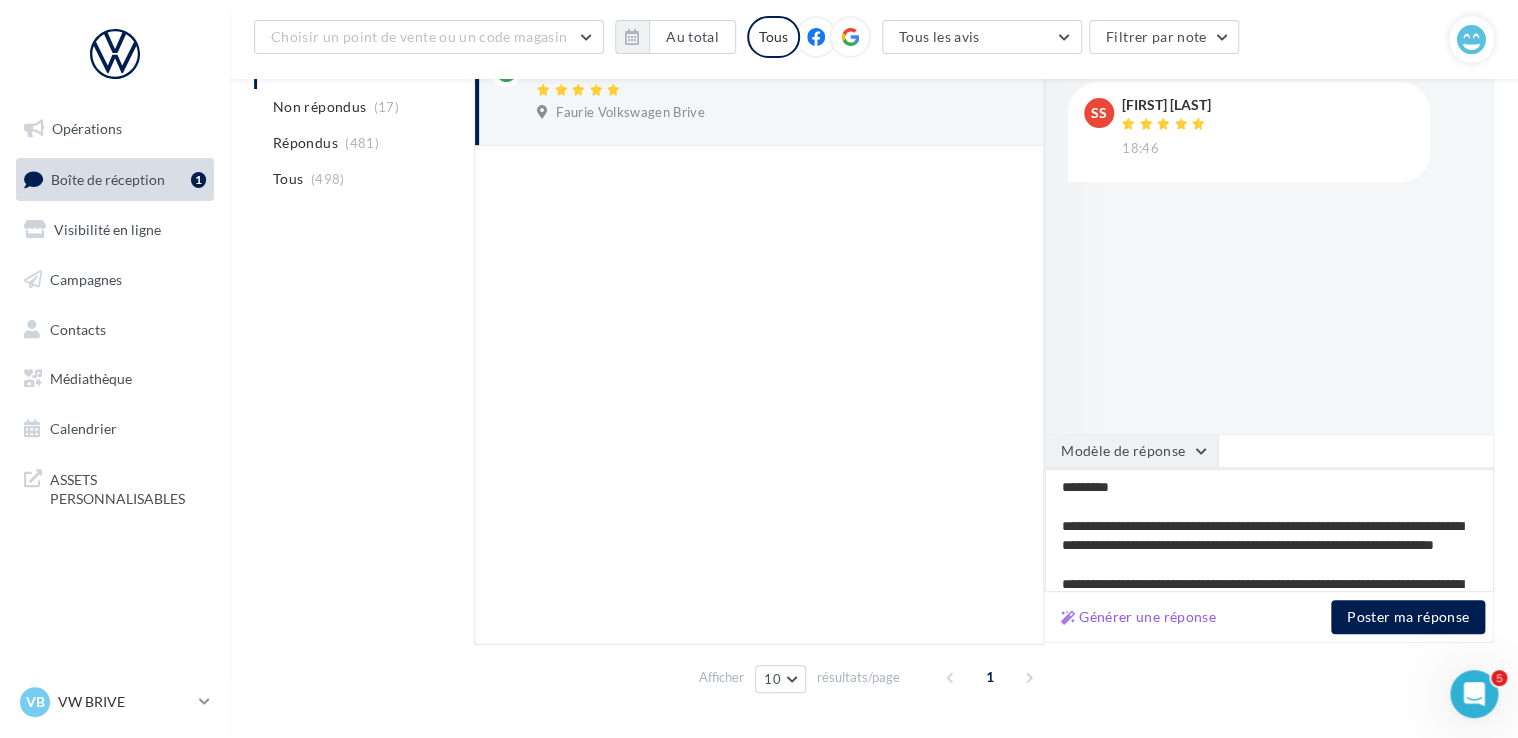 type on "**********" 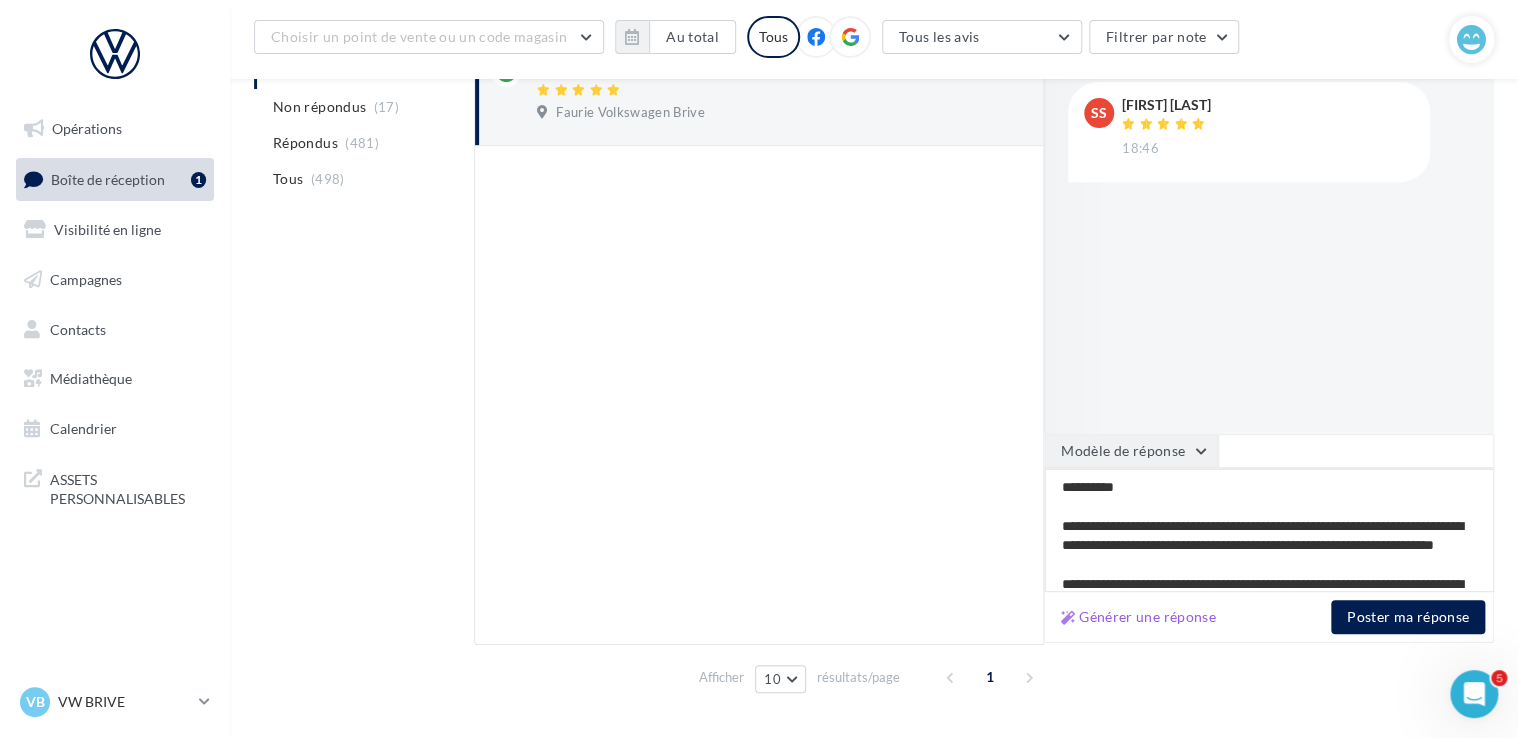 type on "**********" 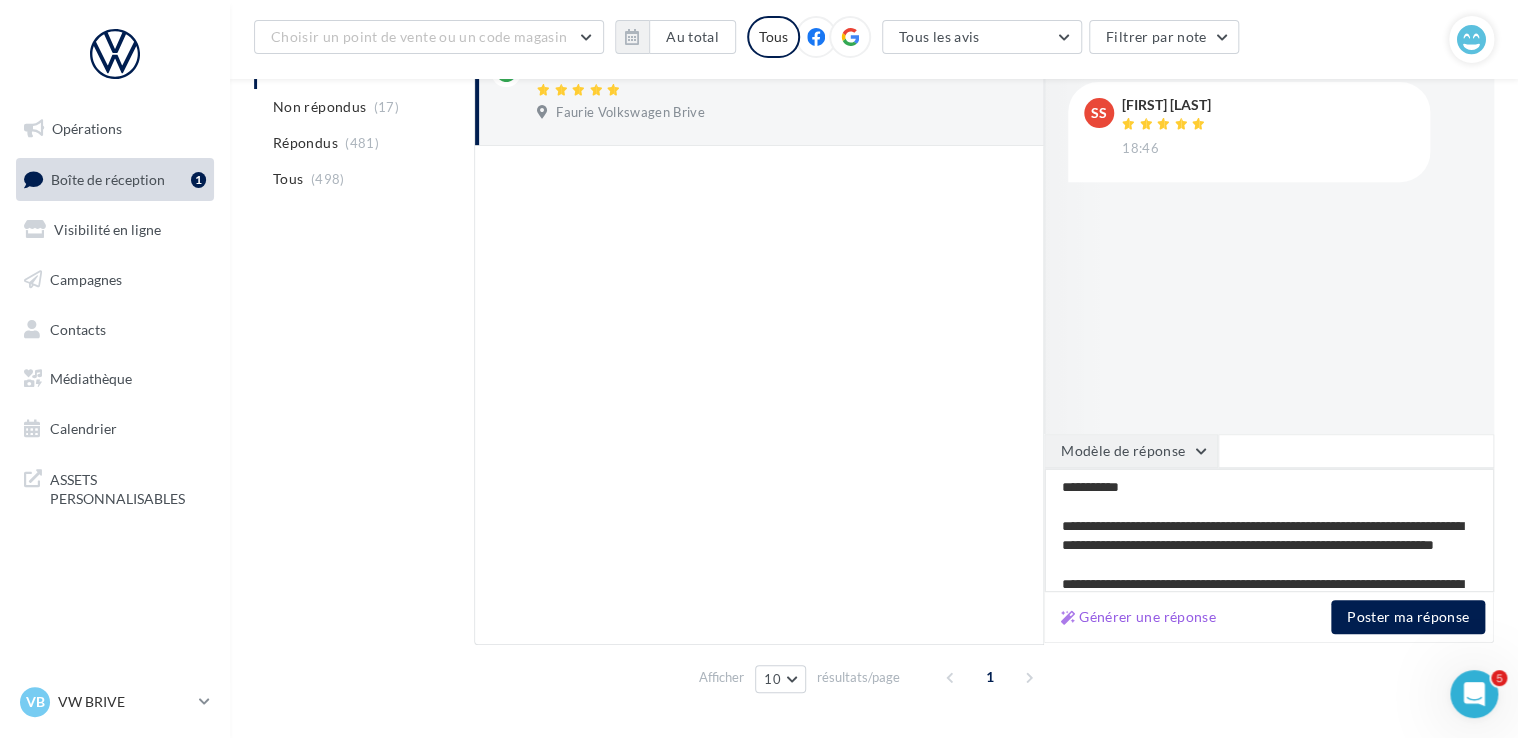 type on "**********" 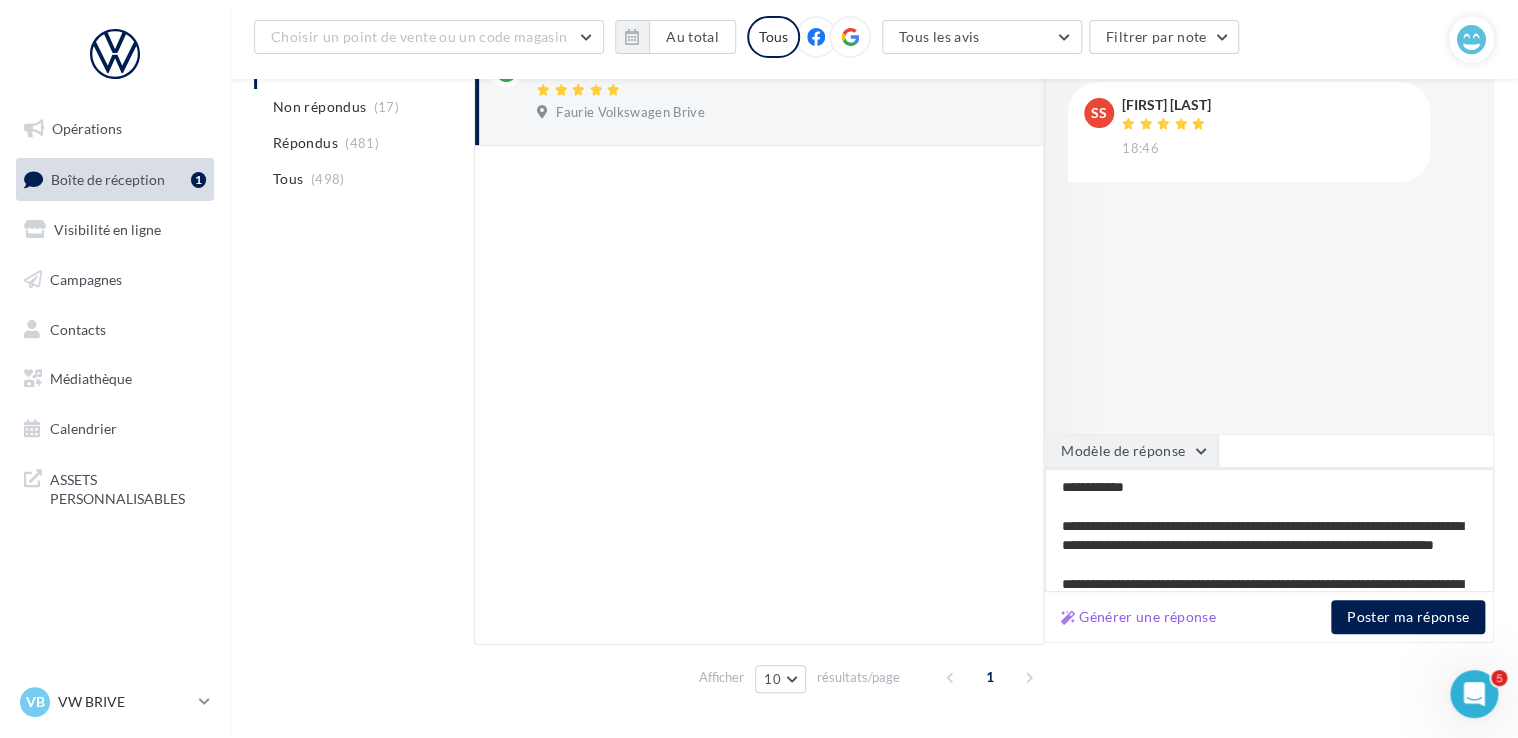 type on "**********" 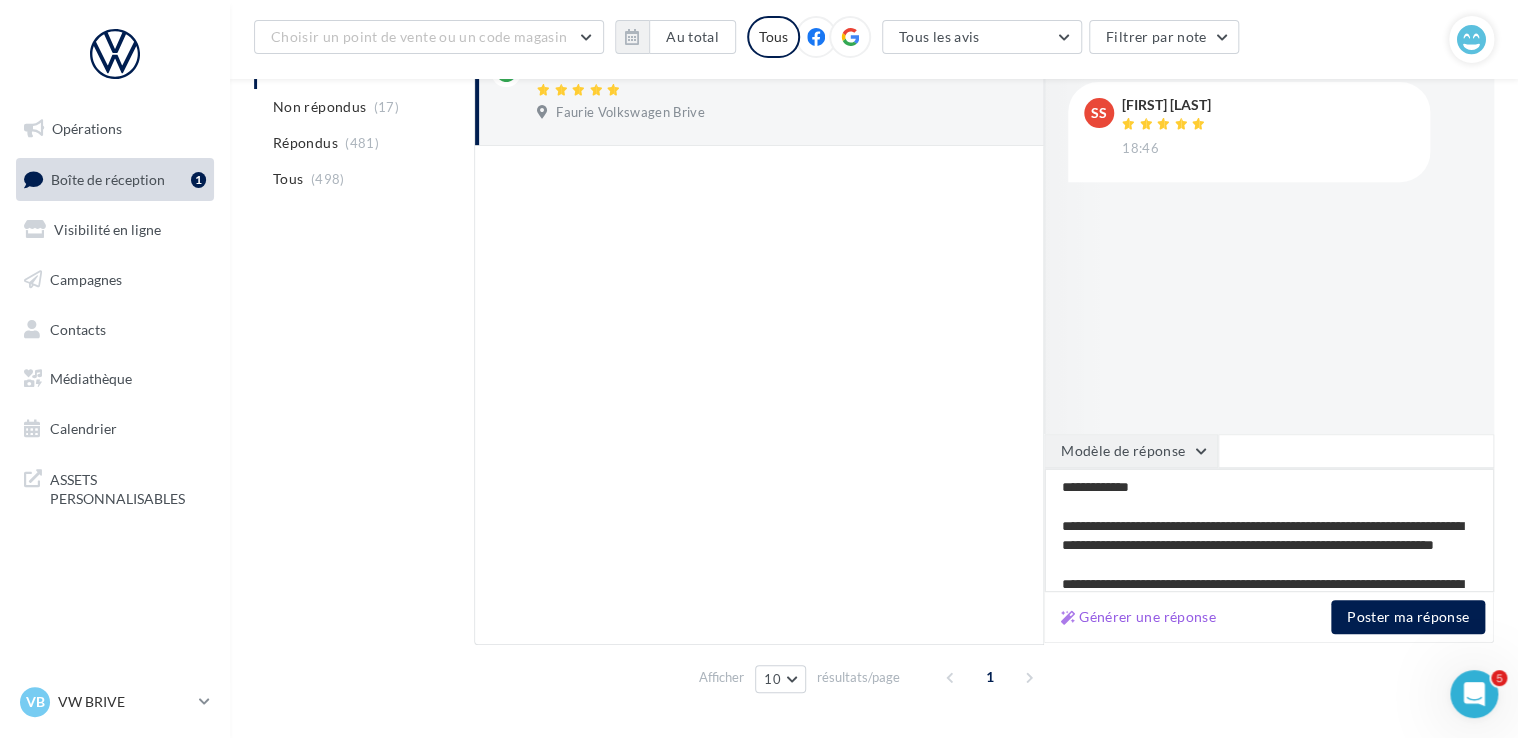 type on "**********" 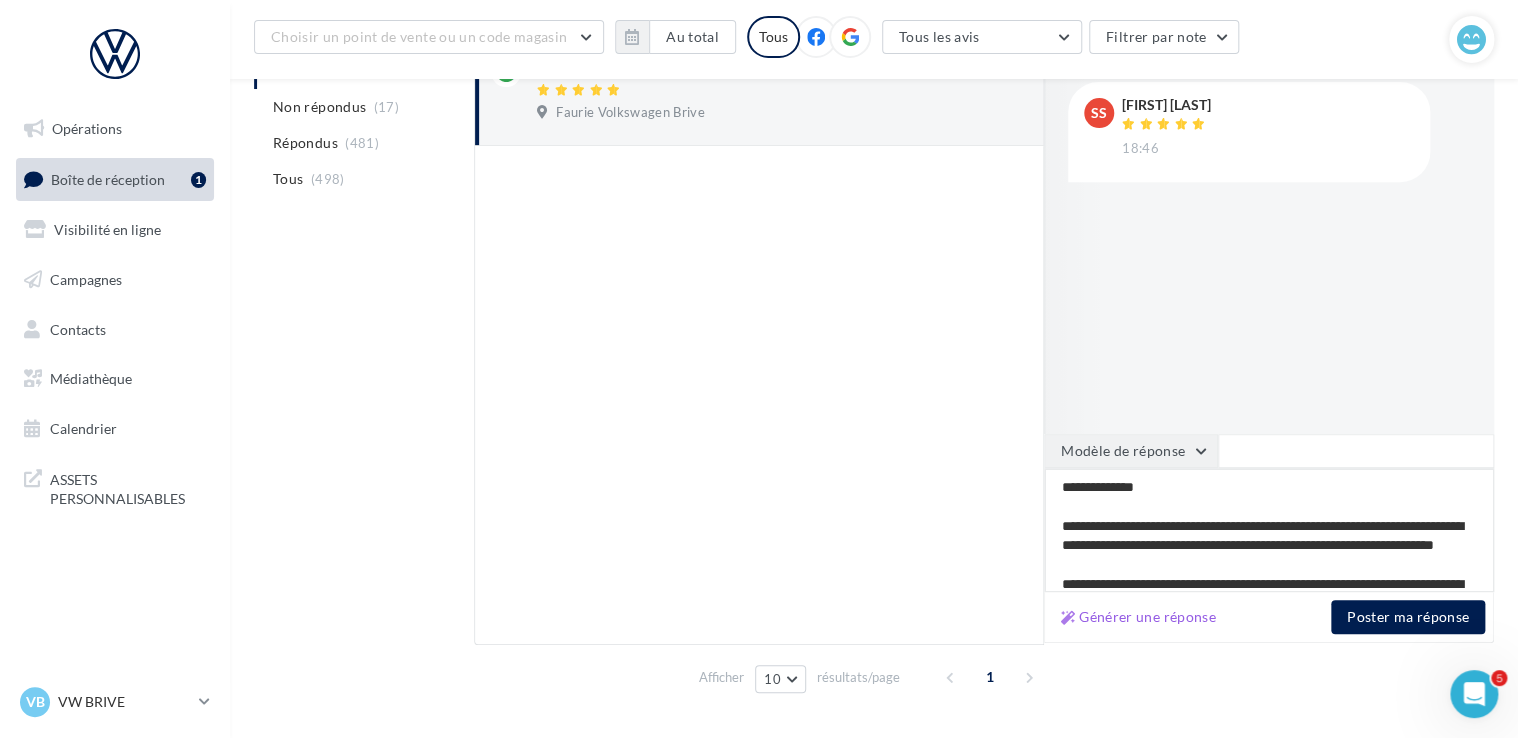 type on "**********" 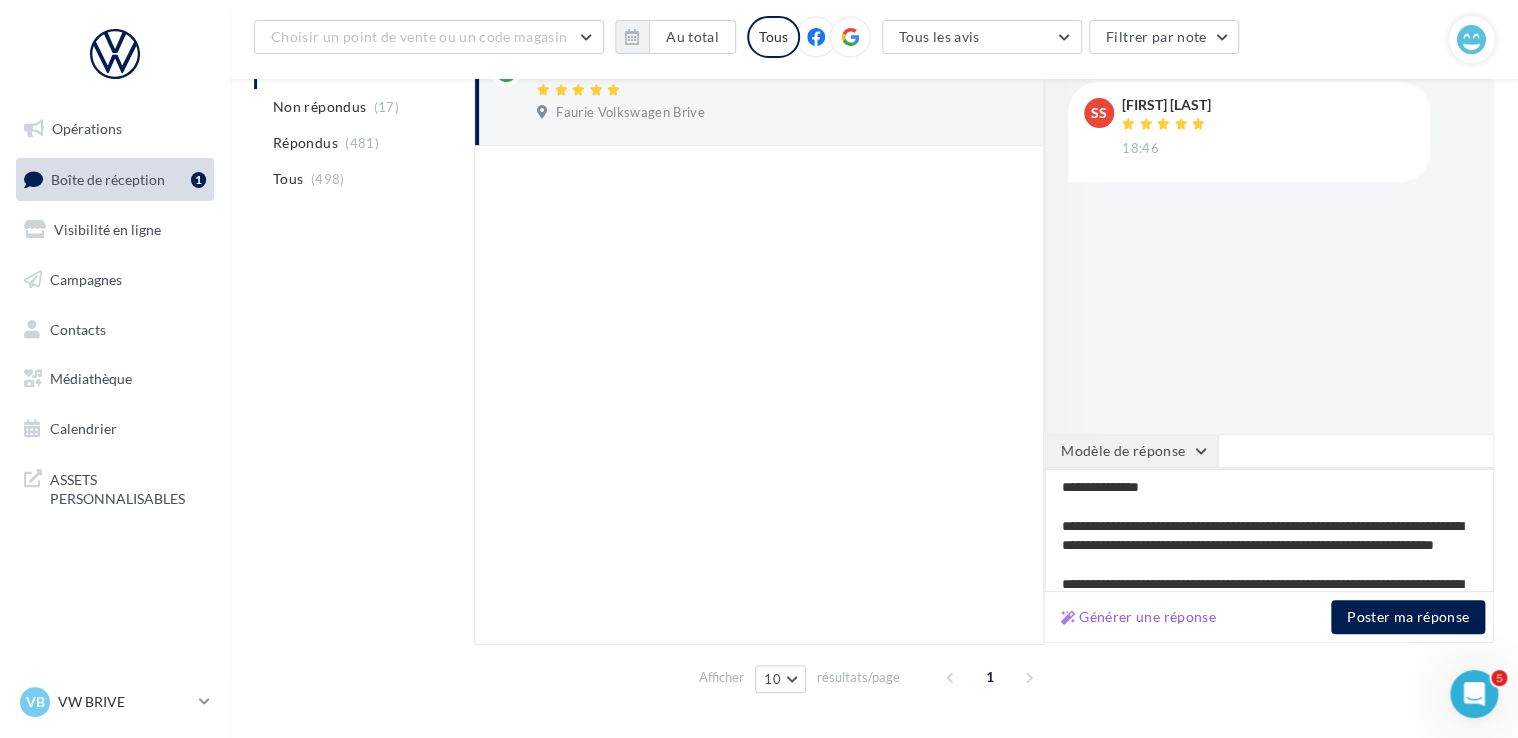 type on "**********" 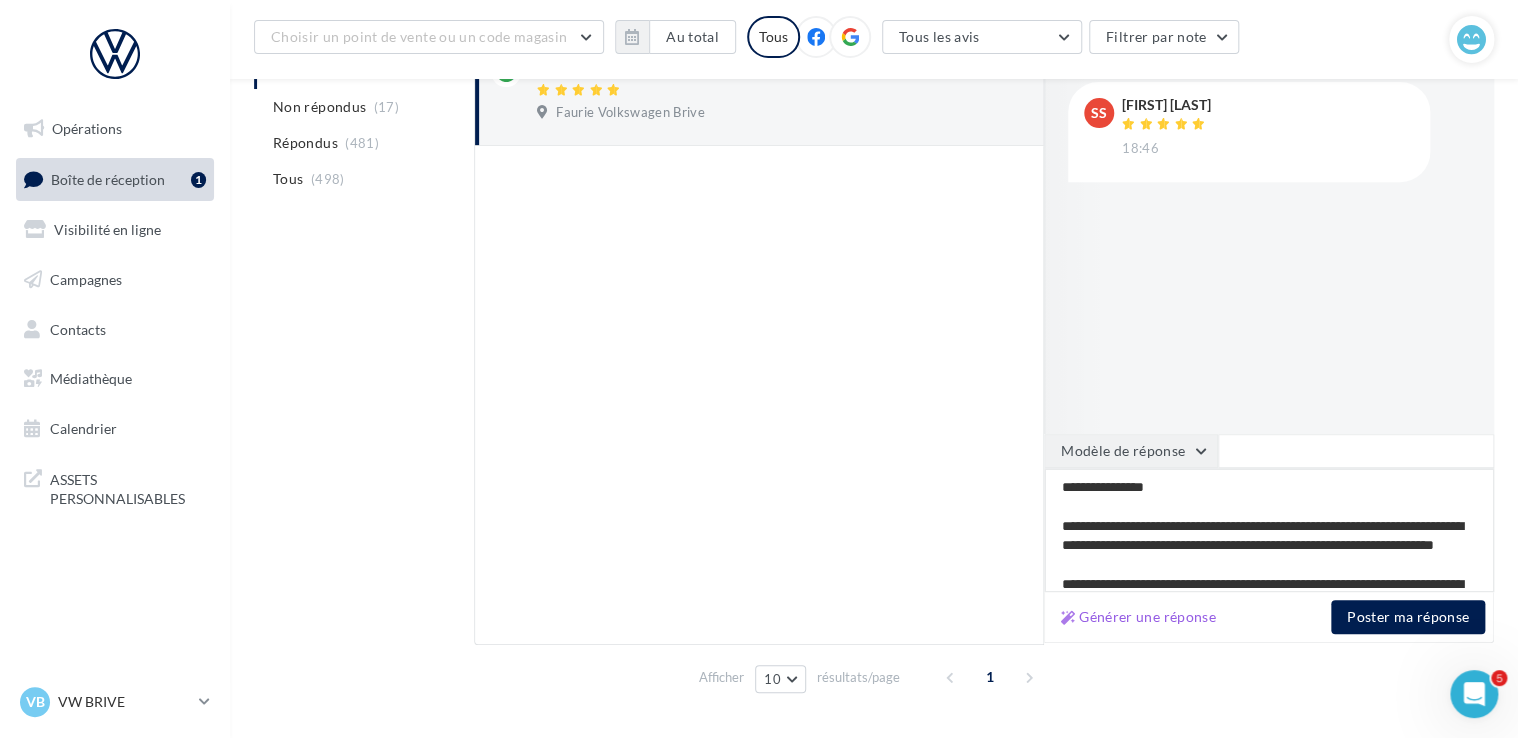 type on "**********" 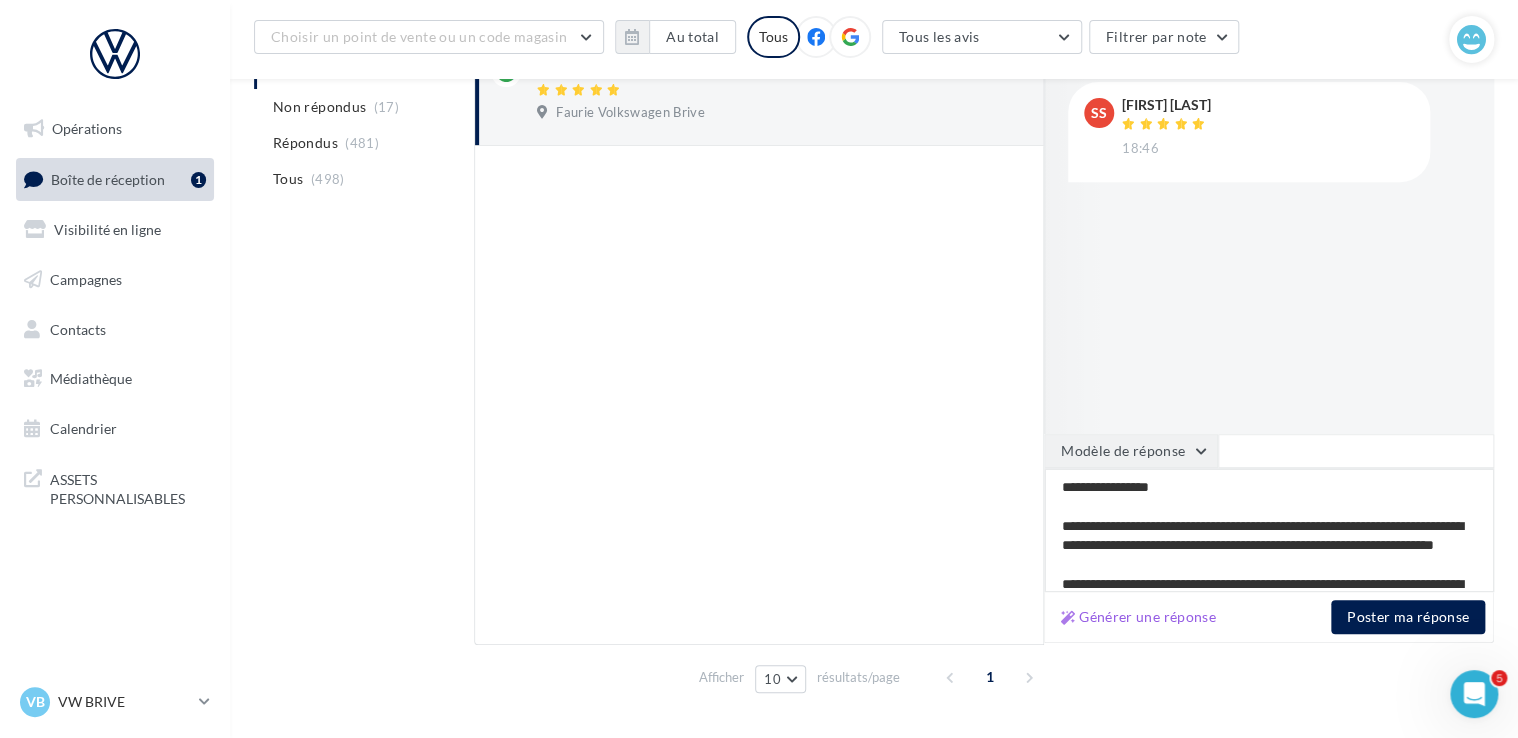type on "**********" 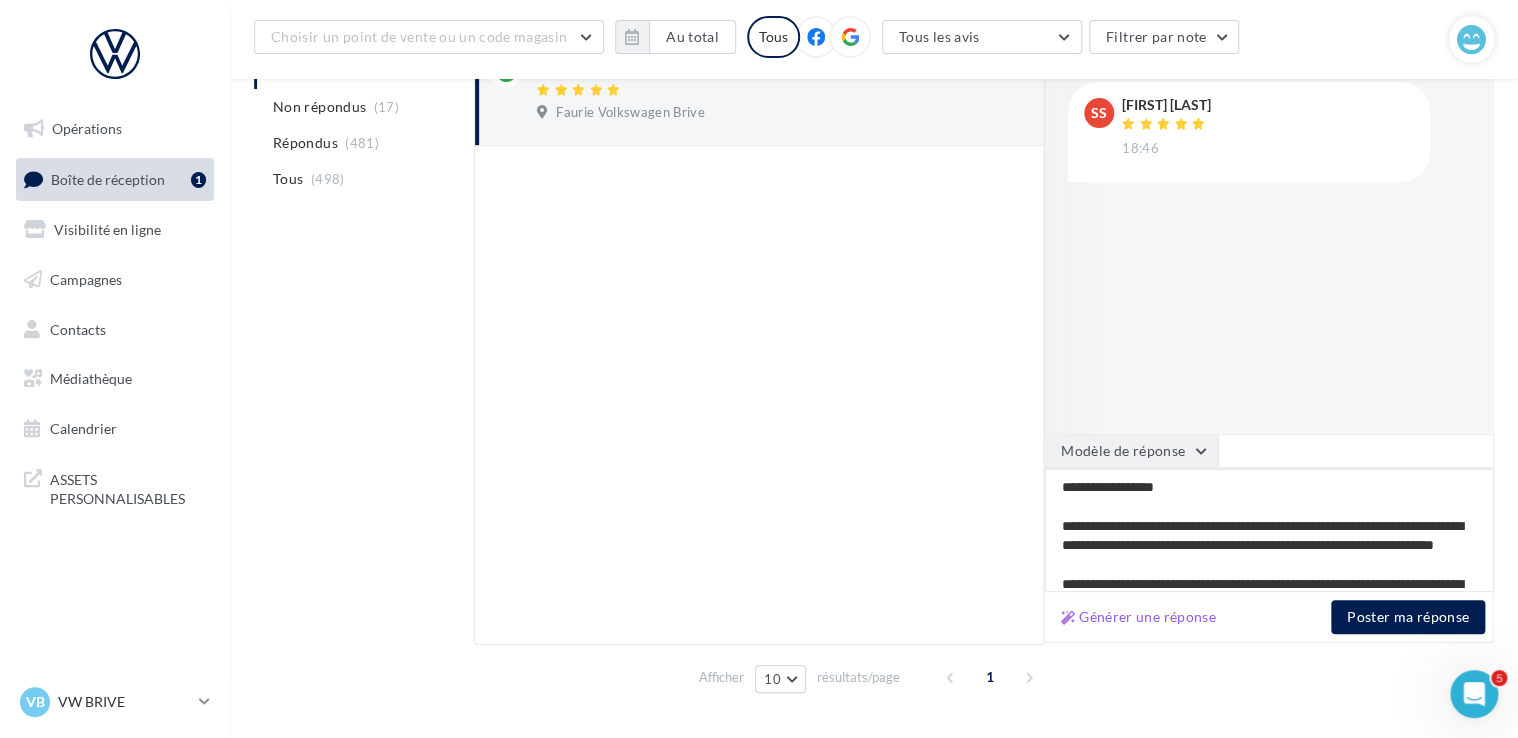 type on "**********" 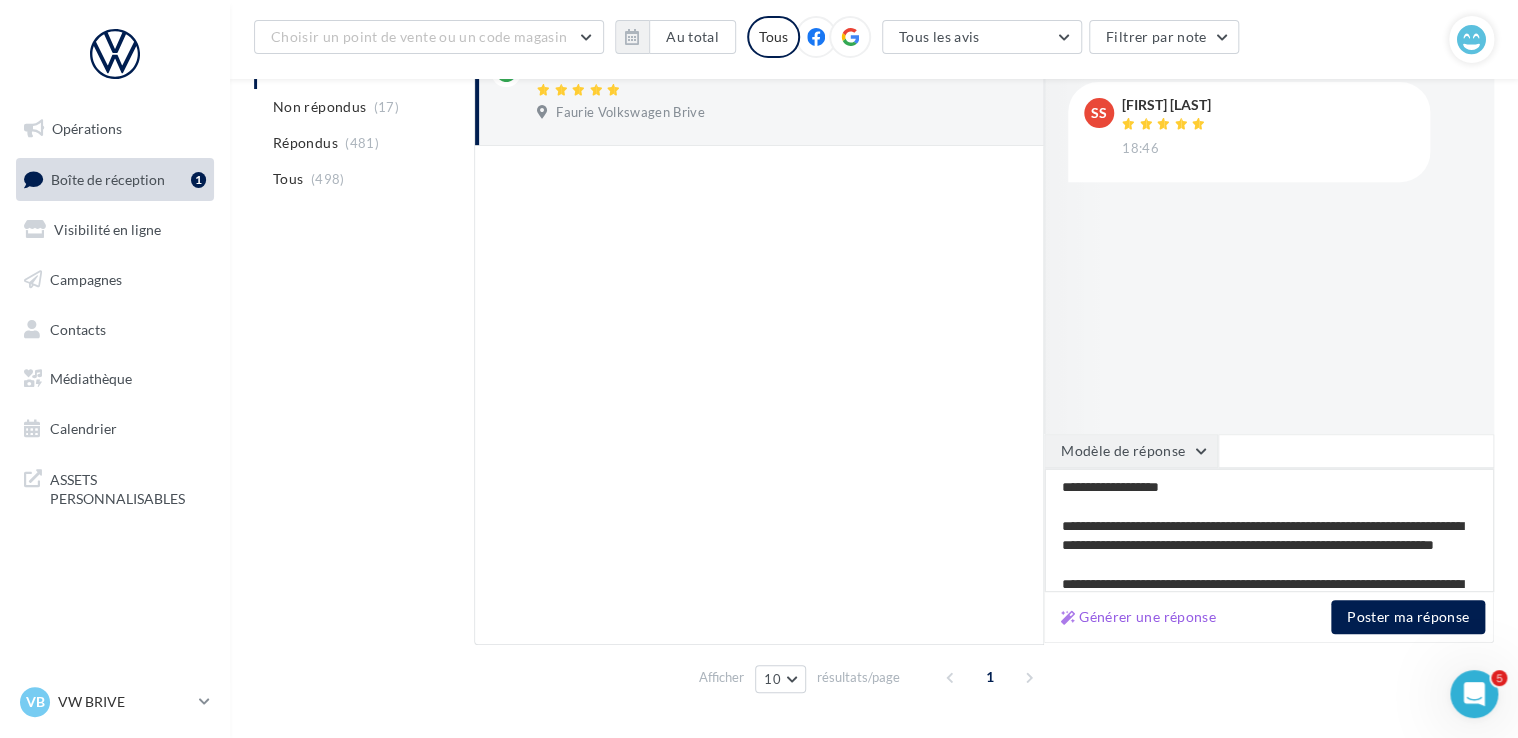 type on "**********" 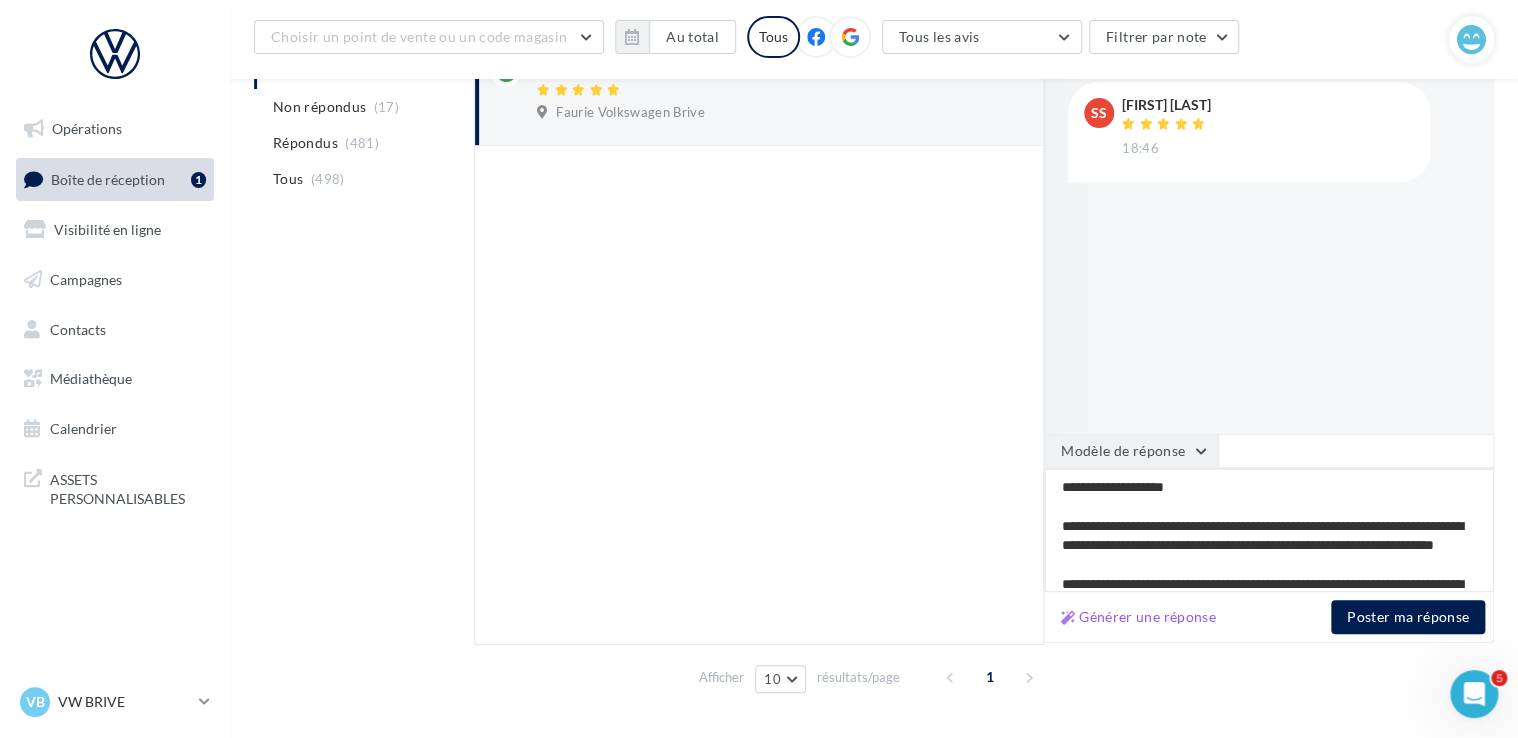 type on "**********" 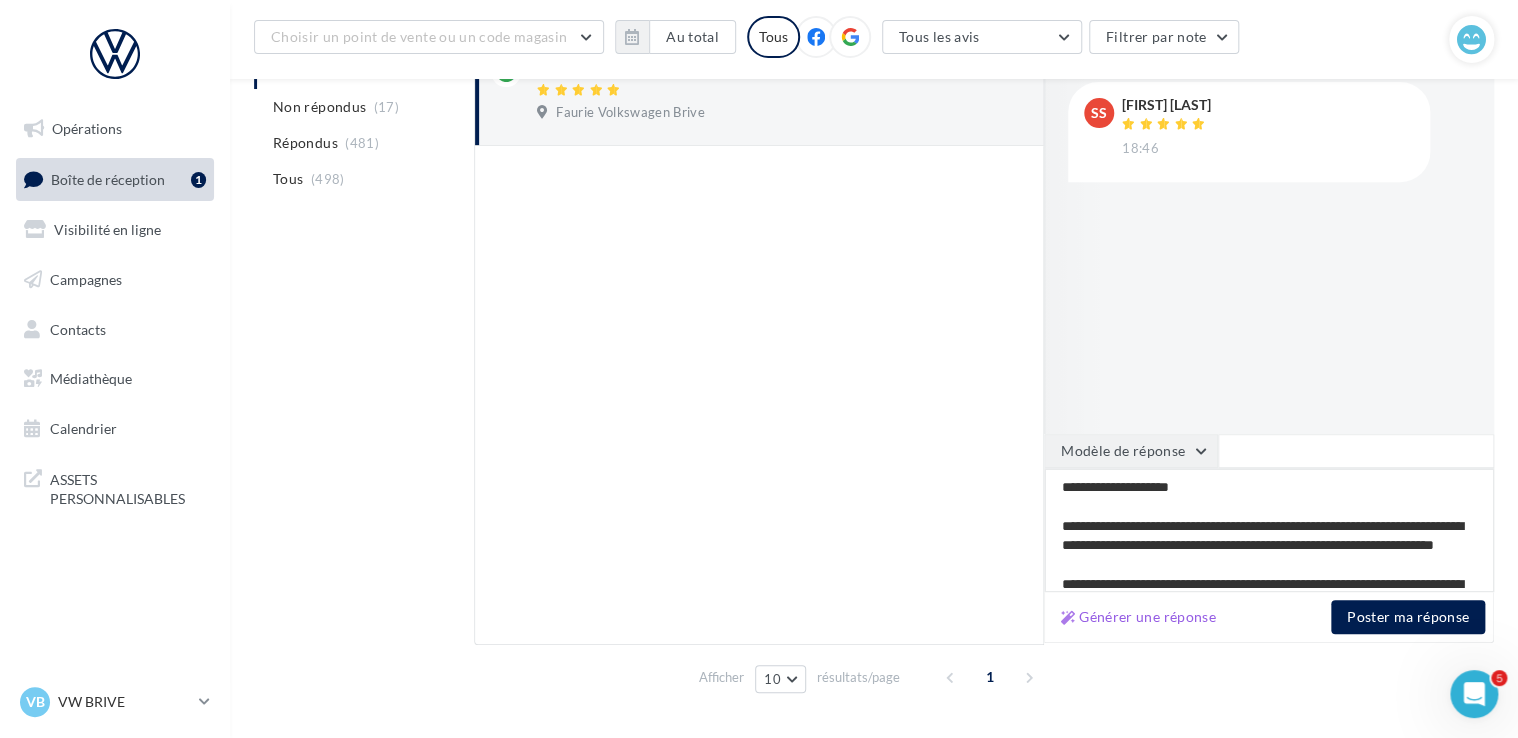 type on "**********" 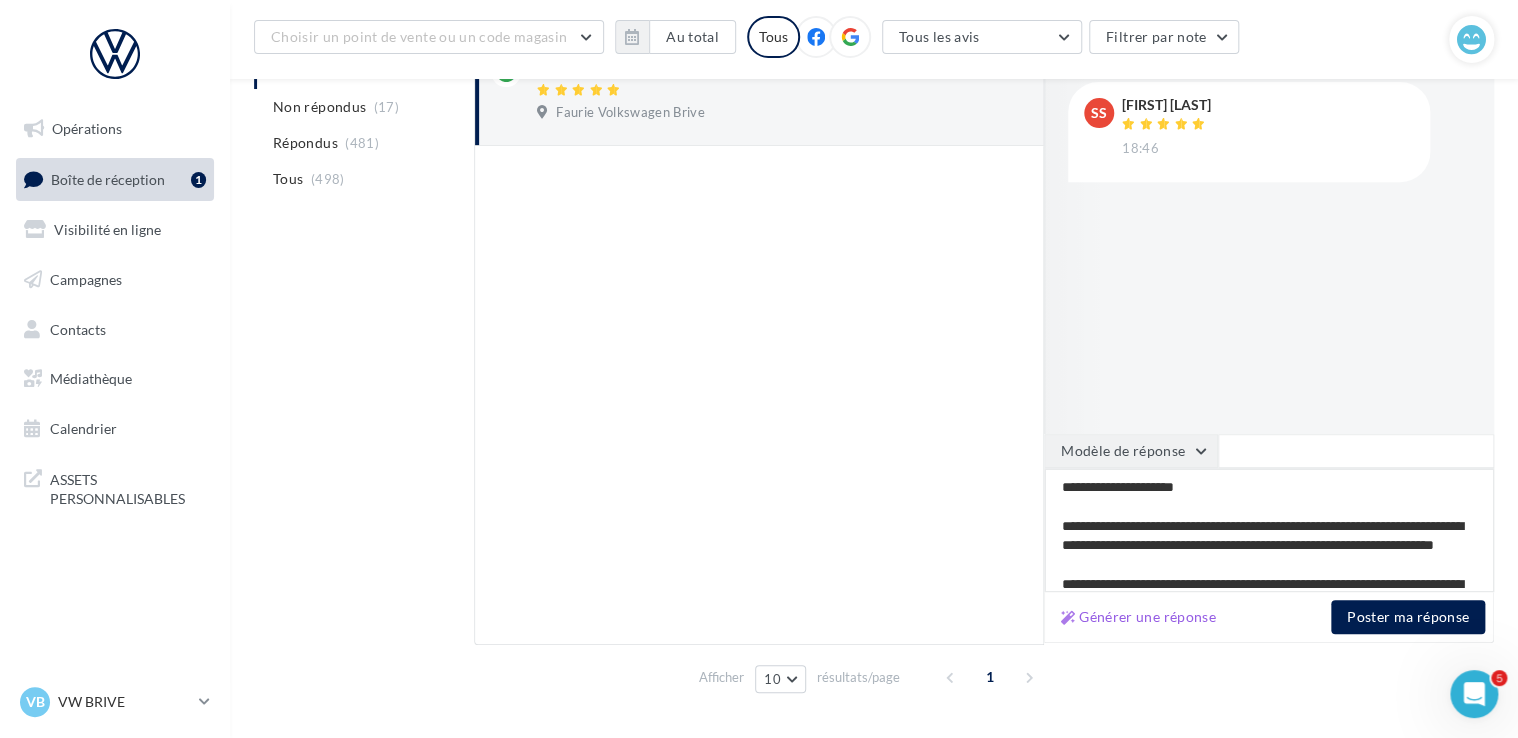 type on "**********" 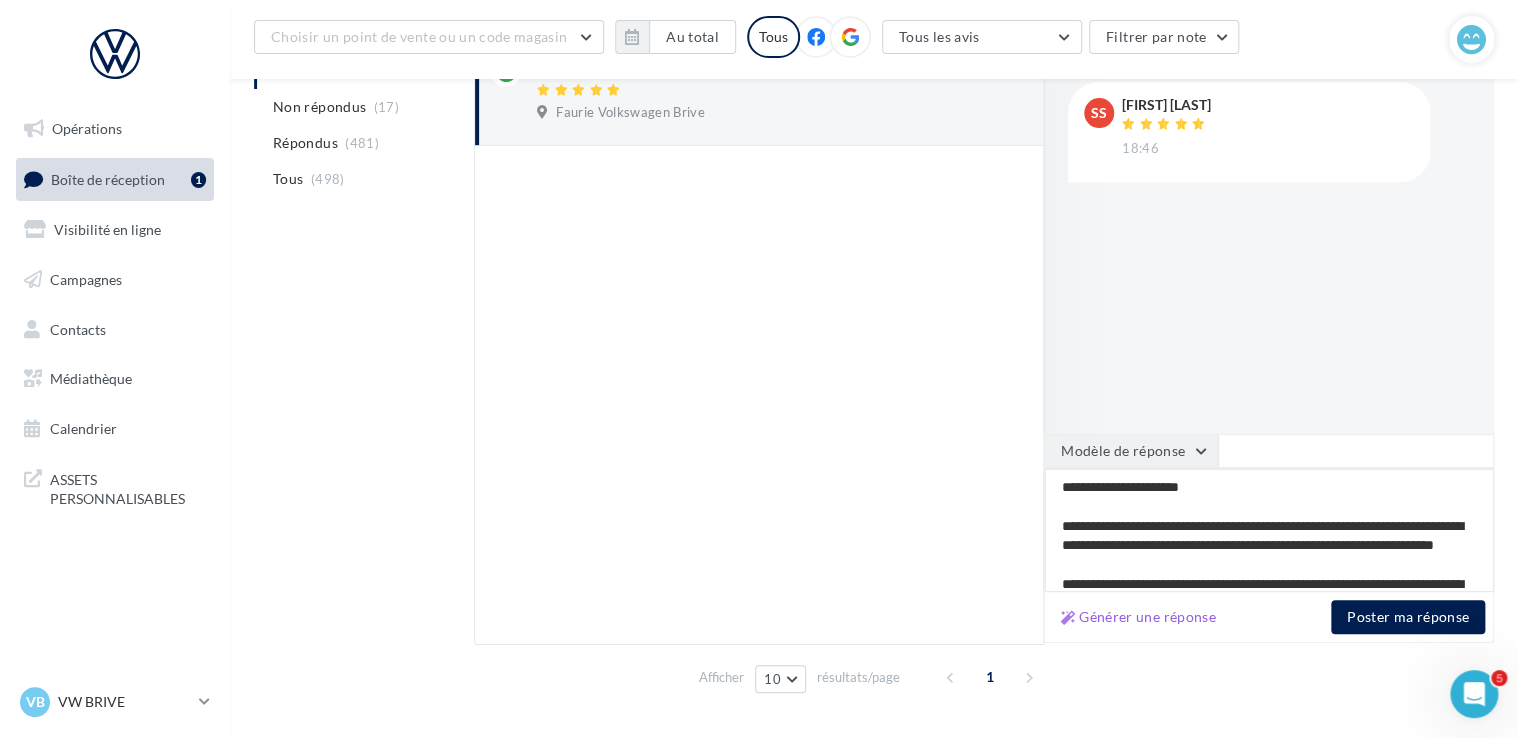 type on "**********" 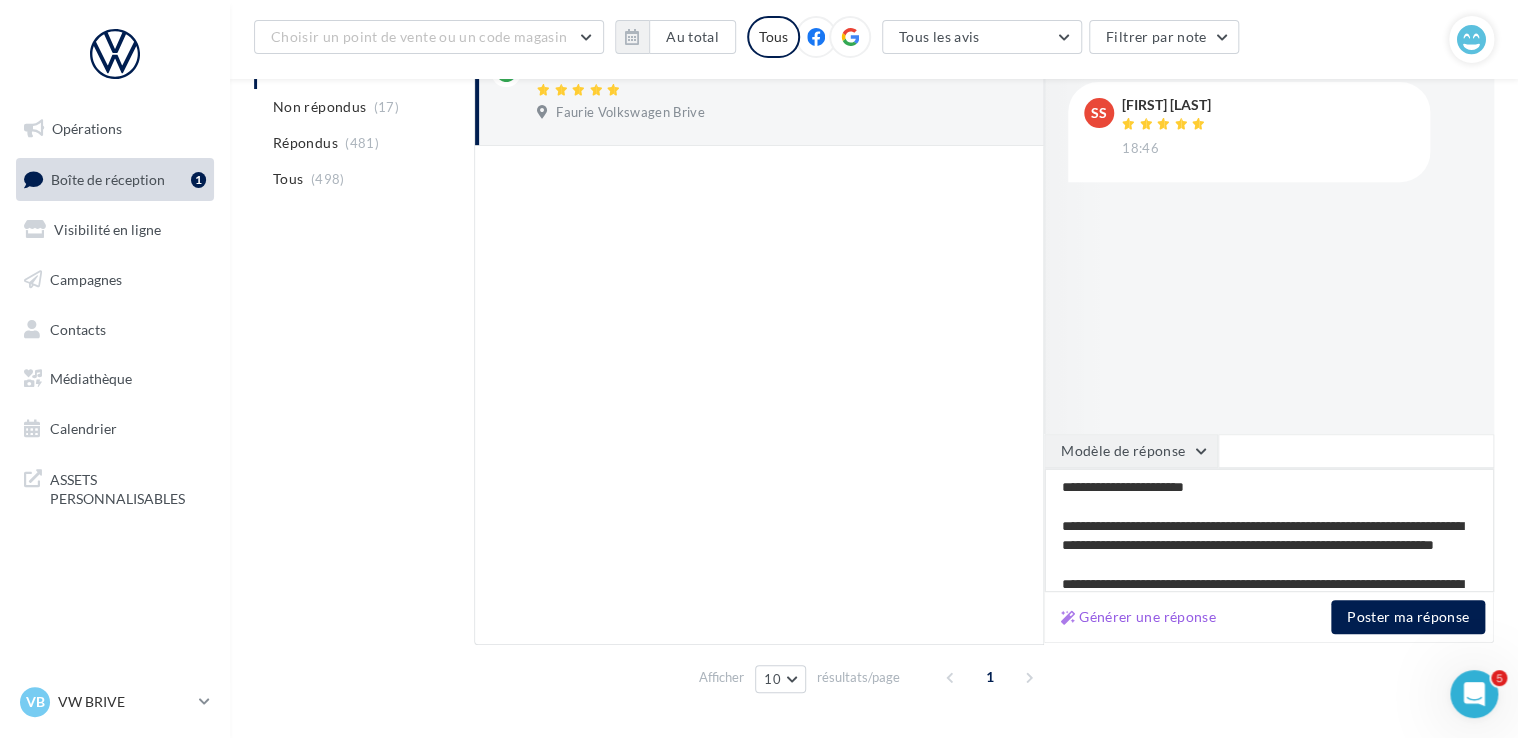 type on "**********" 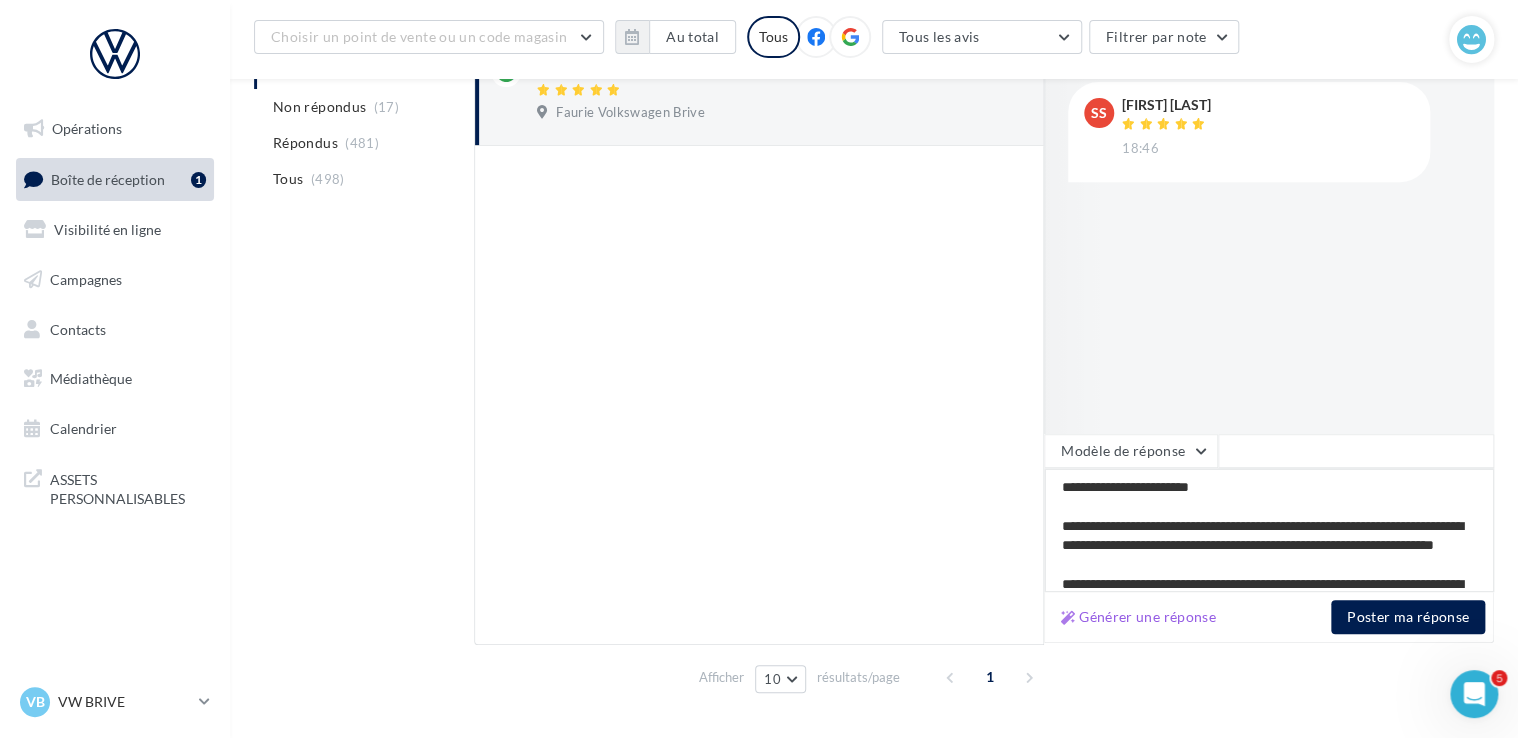 click on "**********" at bounding box center [1269, 530] 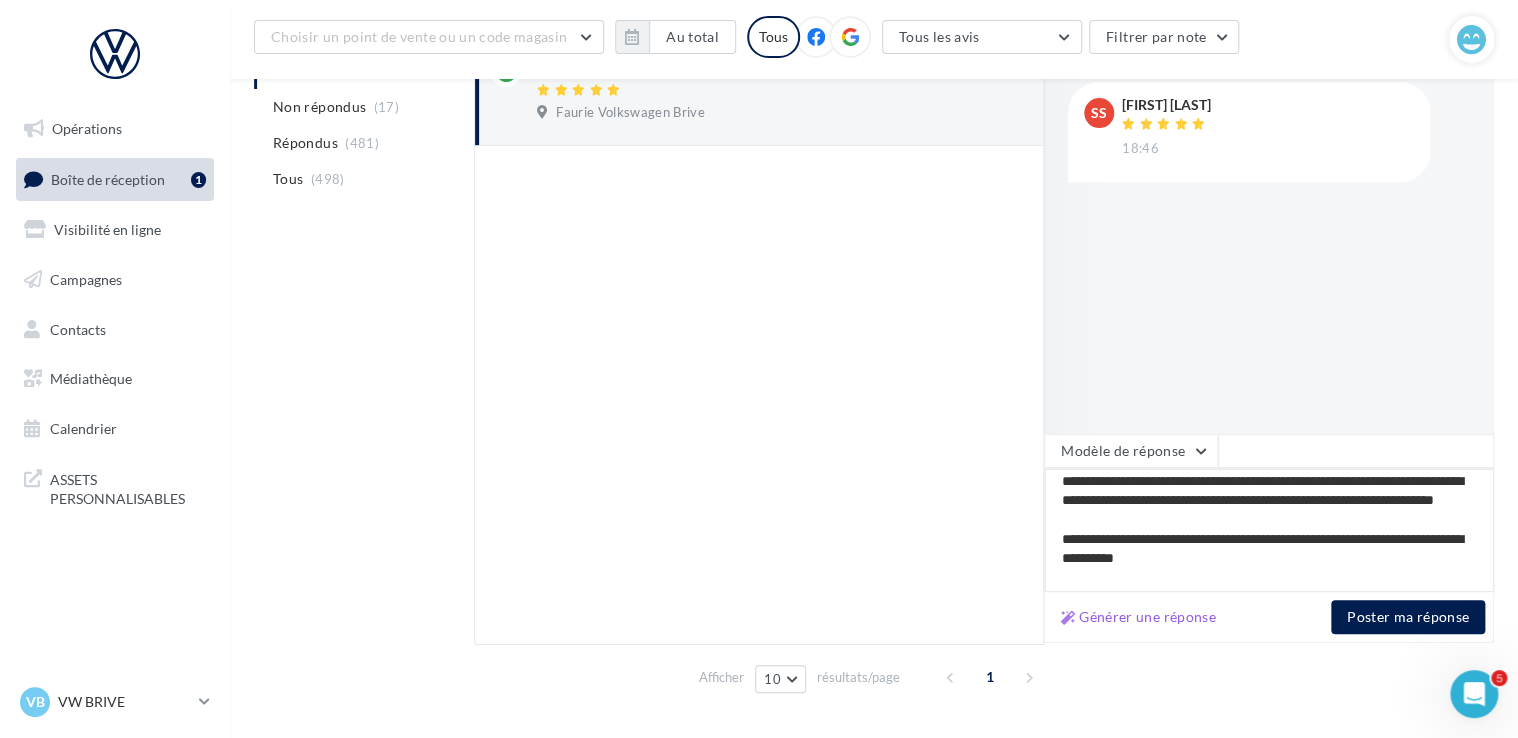 scroll, scrollTop: 88, scrollLeft: 0, axis: vertical 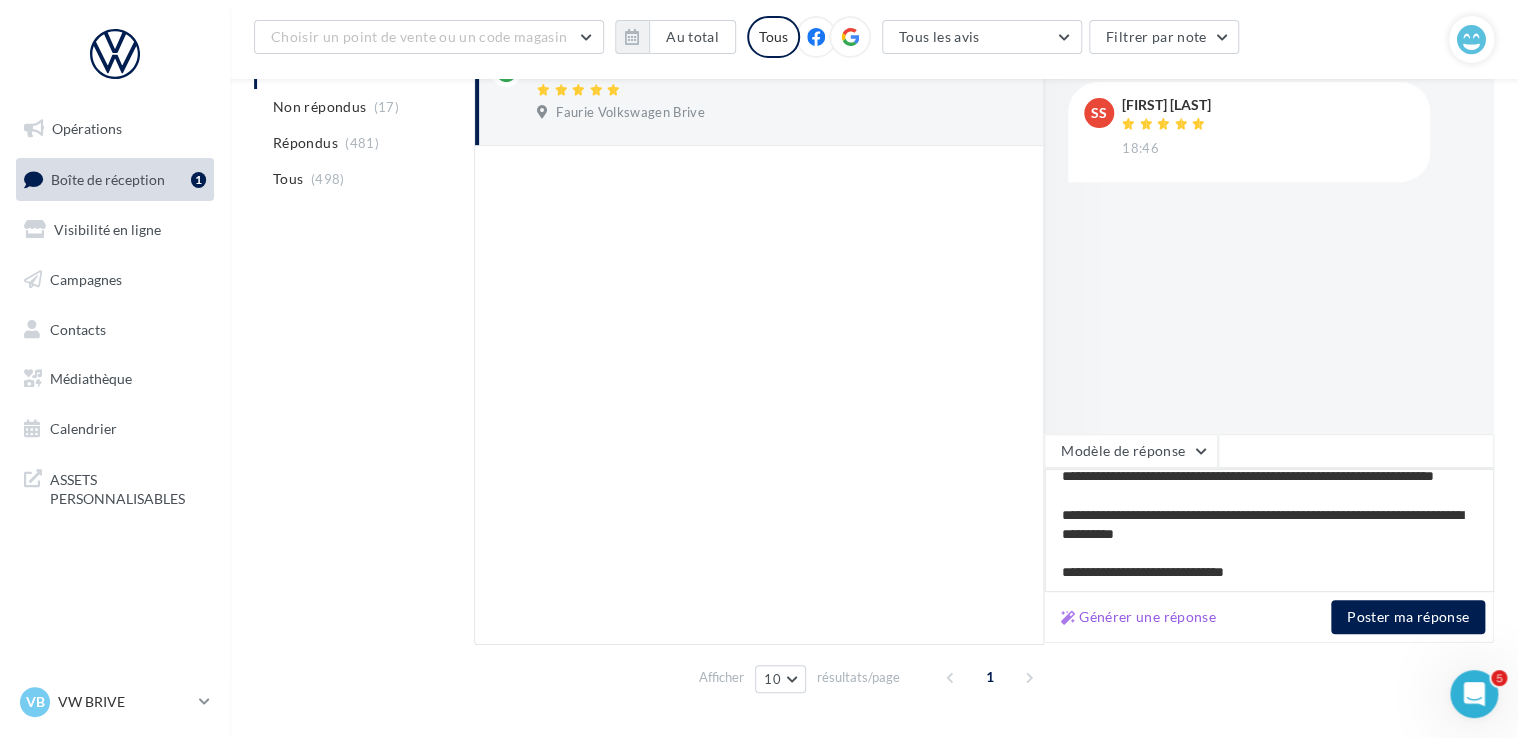 click on "**********" at bounding box center [1269, 530] 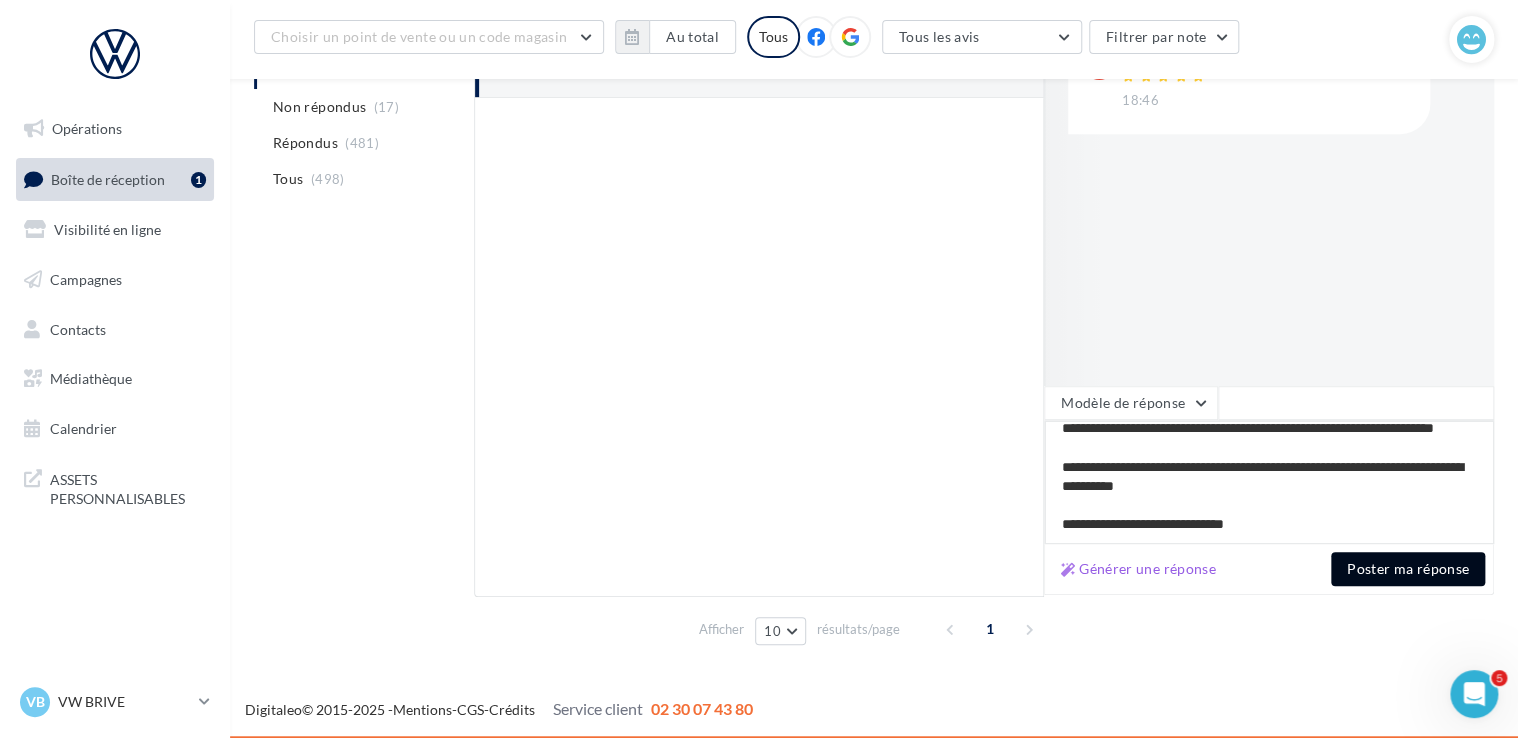 type on "**********" 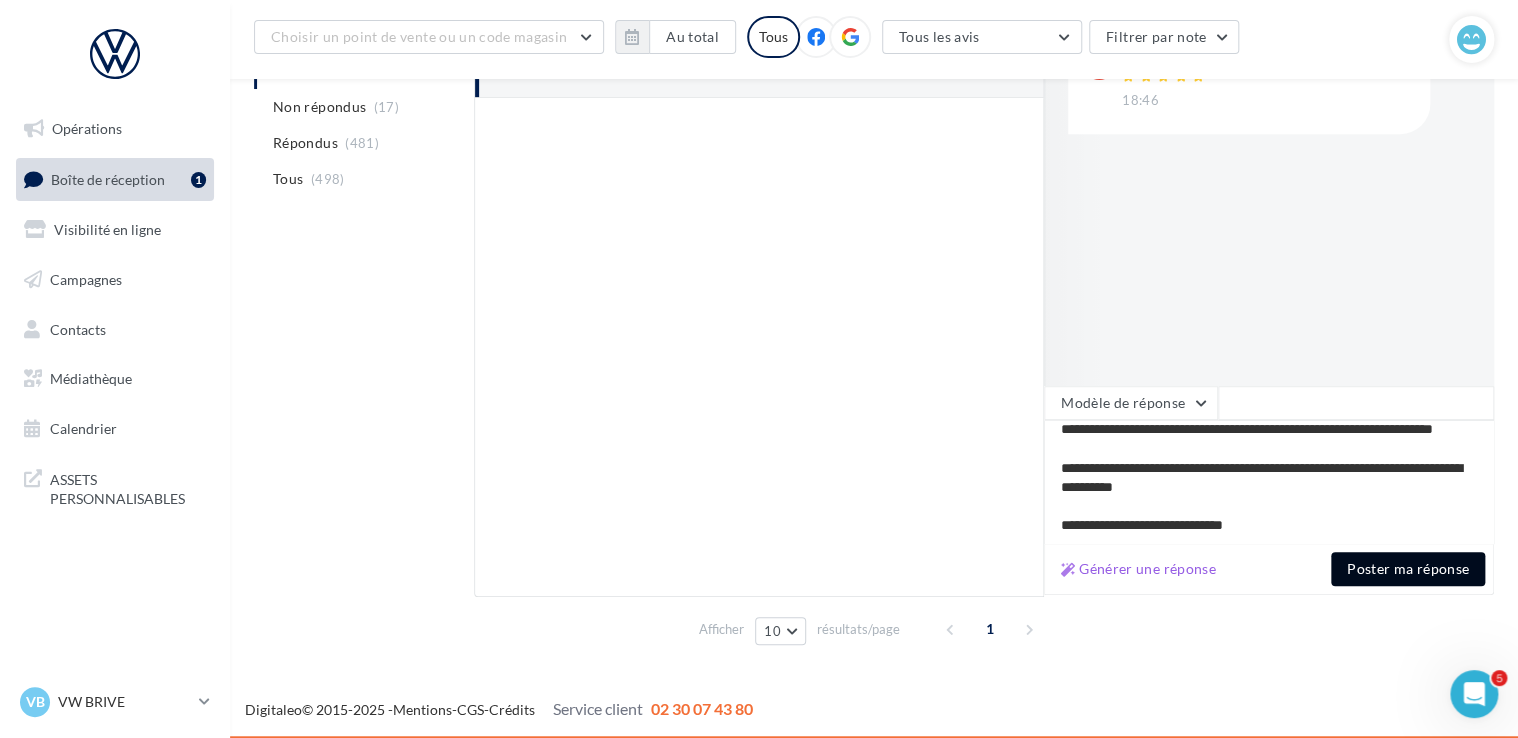 scroll, scrollTop: 86, scrollLeft: 0, axis: vertical 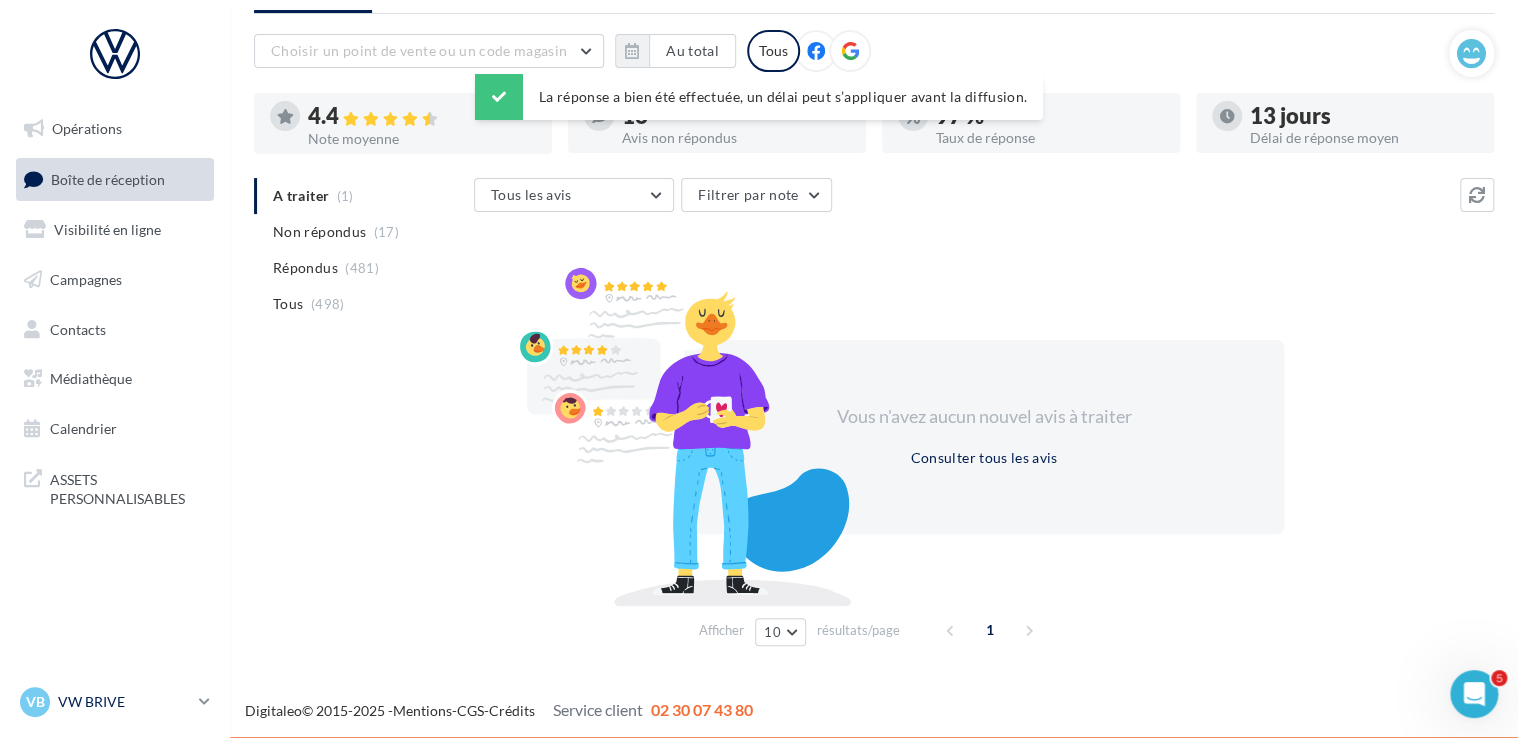 click on "VW BRIVE" at bounding box center [124, 702] 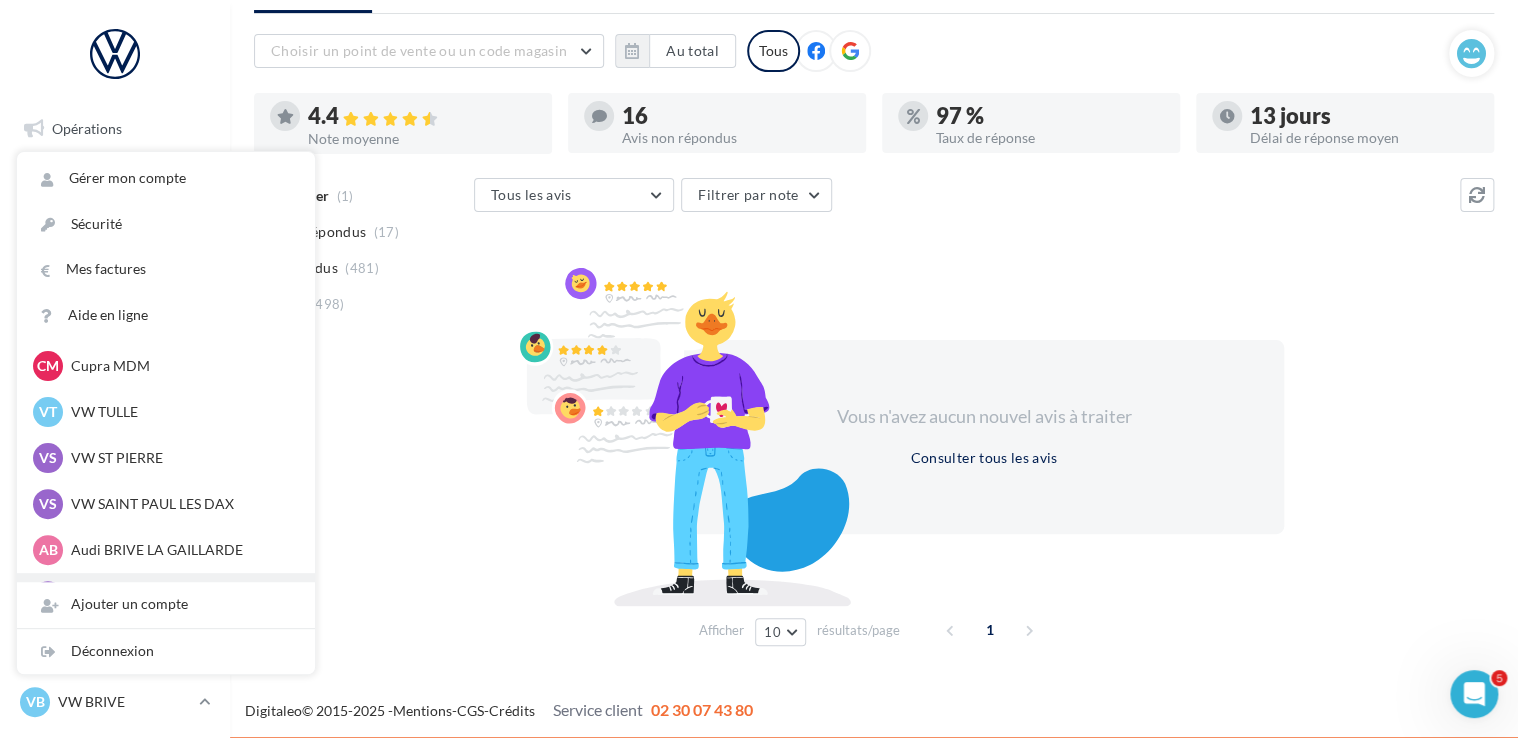 scroll, scrollTop: 184, scrollLeft: 0, axis: vertical 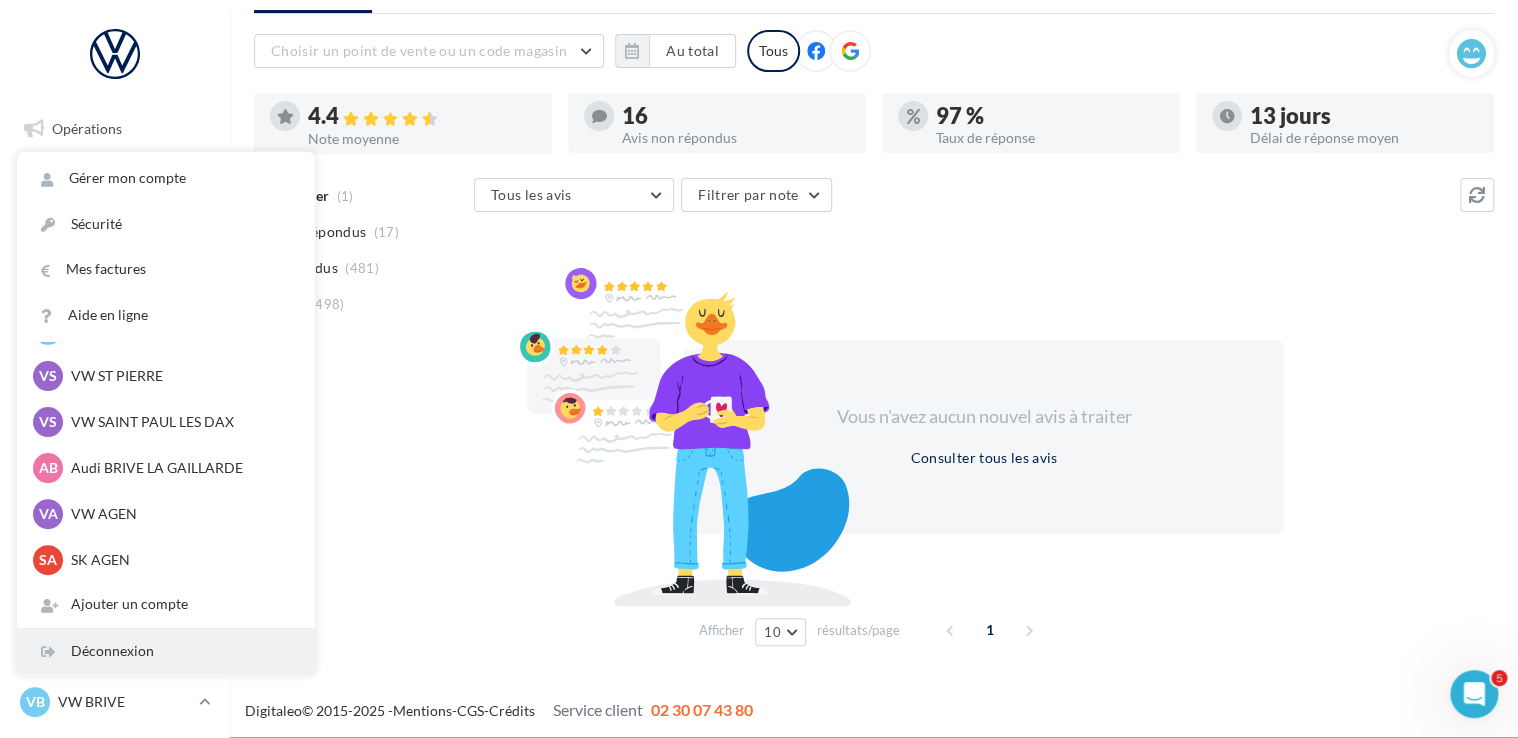 click on "Déconnexion" at bounding box center (166, 651) 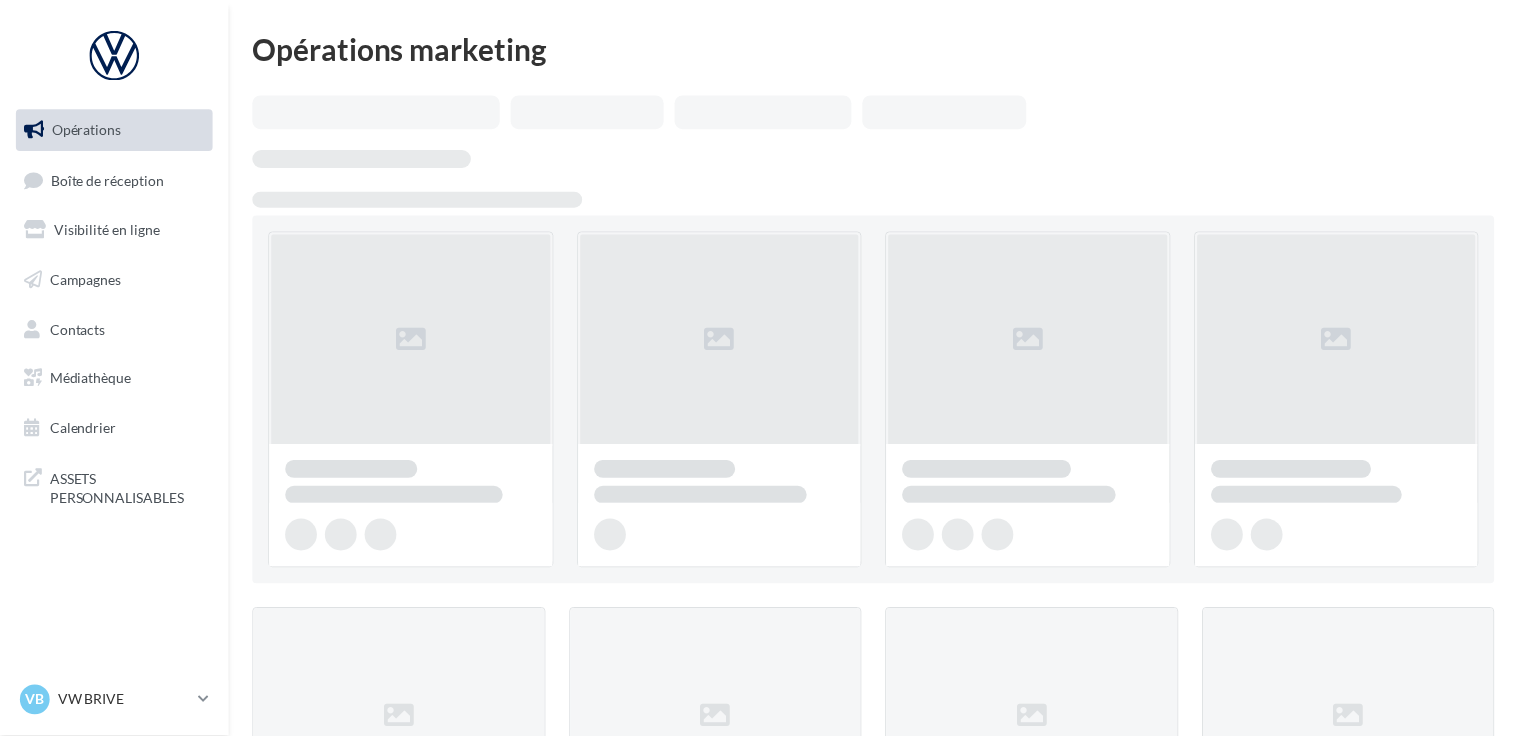 scroll, scrollTop: 0, scrollLeft: 0, axis: both 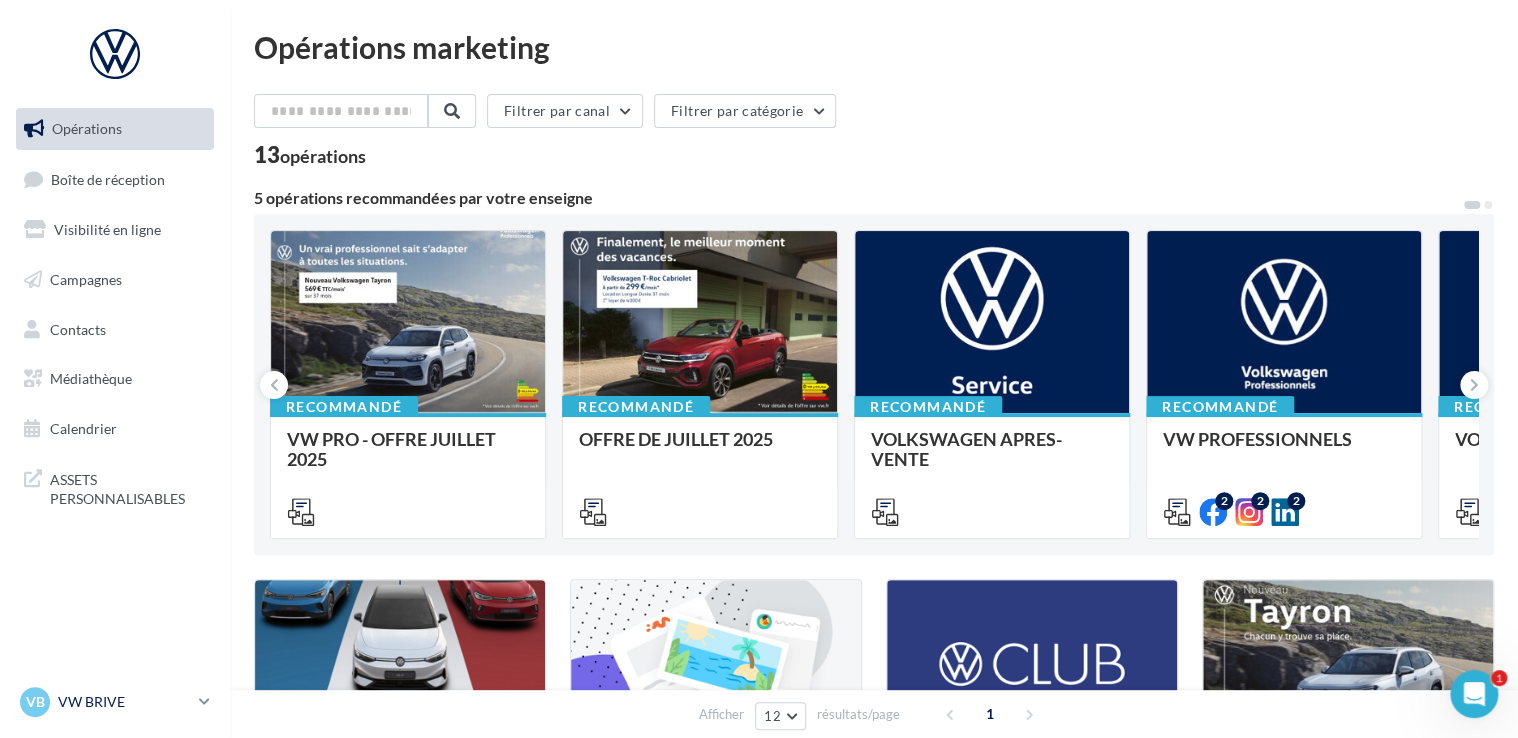 click on "VW BRIVE" at bounding box center [124, 702] 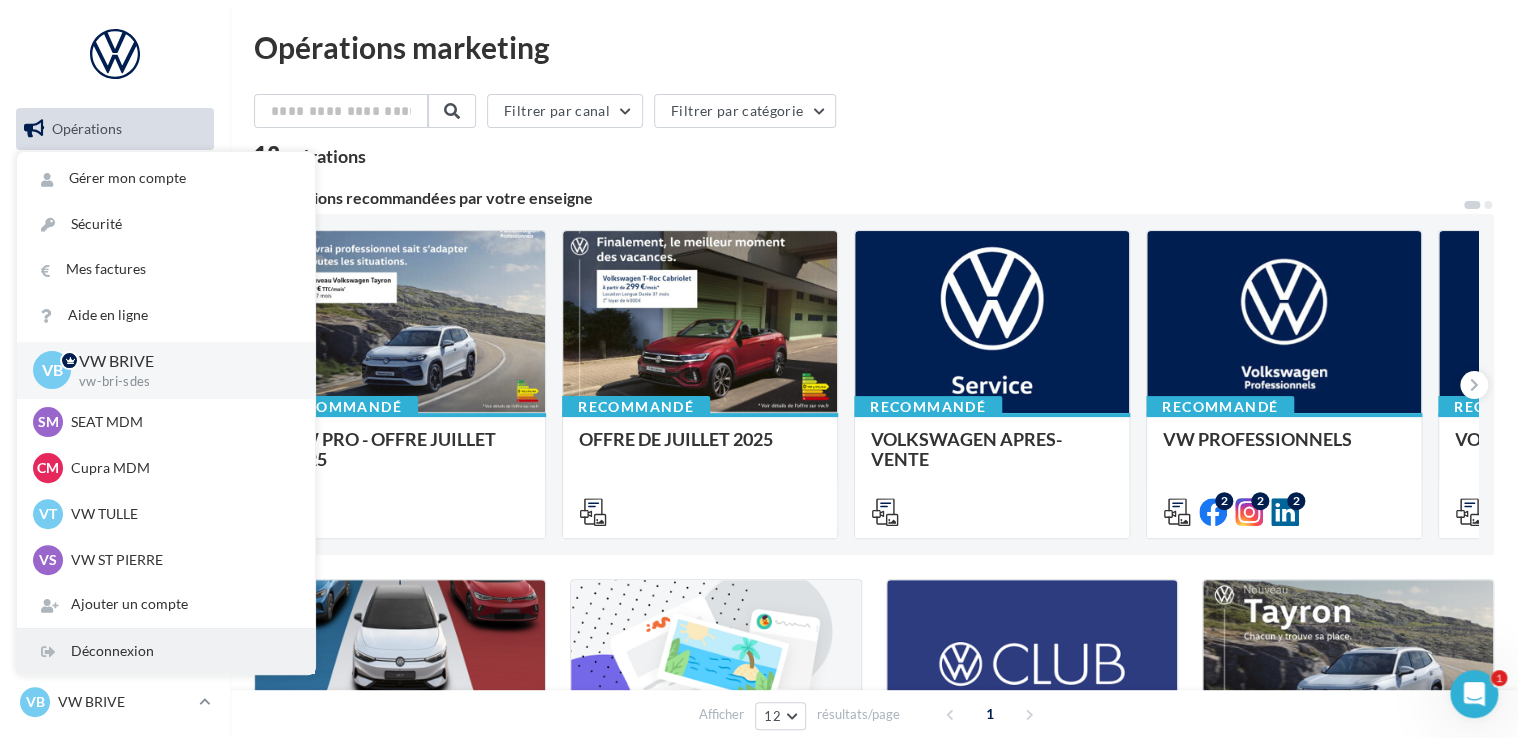 click on "Déconnexion" at bounding box center (166, 651) 